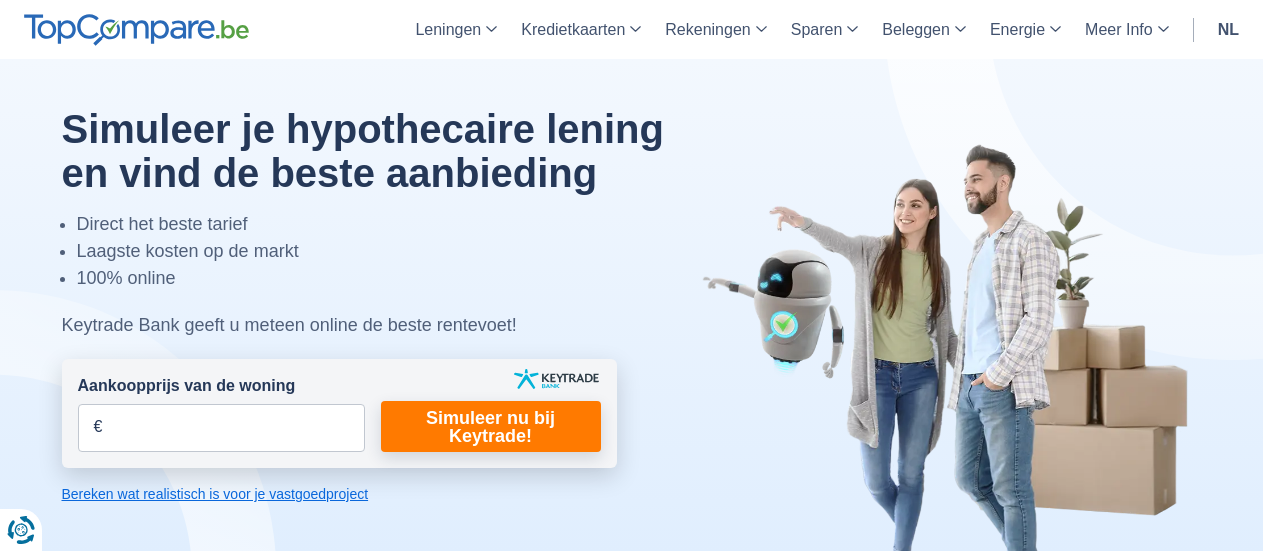 scroll, scrollTop: 0, scrollLeft: 0, axis: both 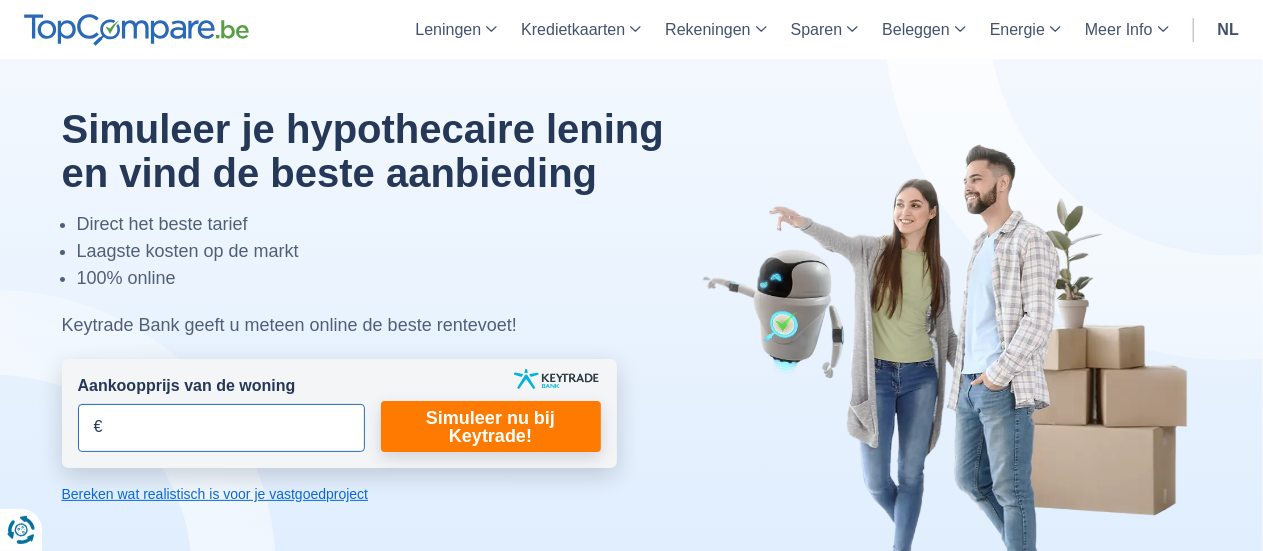 click on "Aankoopprijs van de woning" at bounding box center [221, 428] 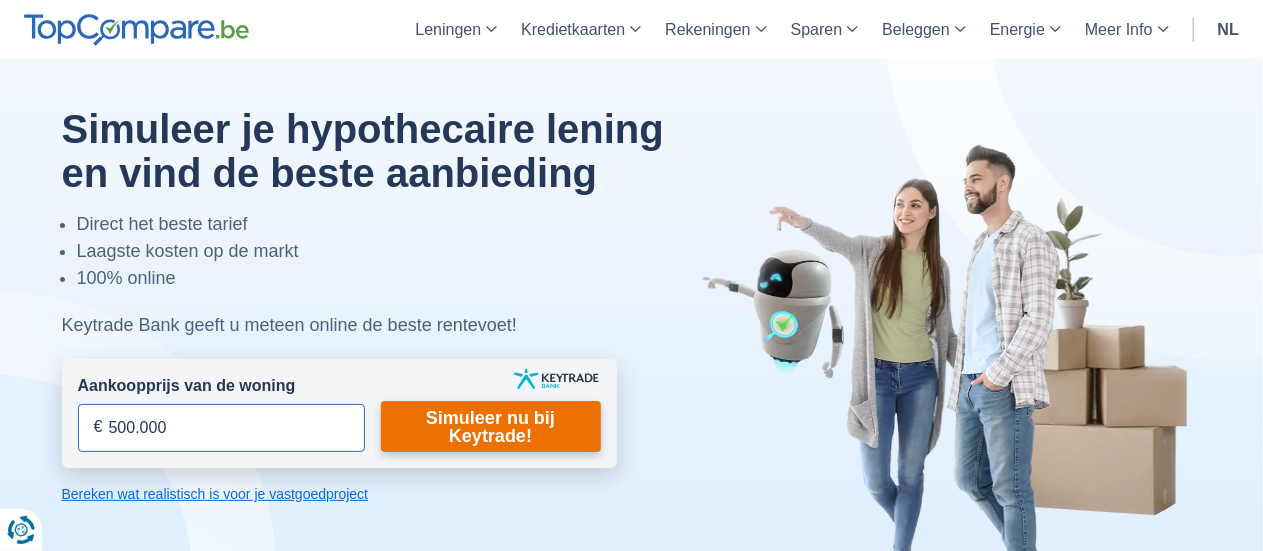 type on "500.000" 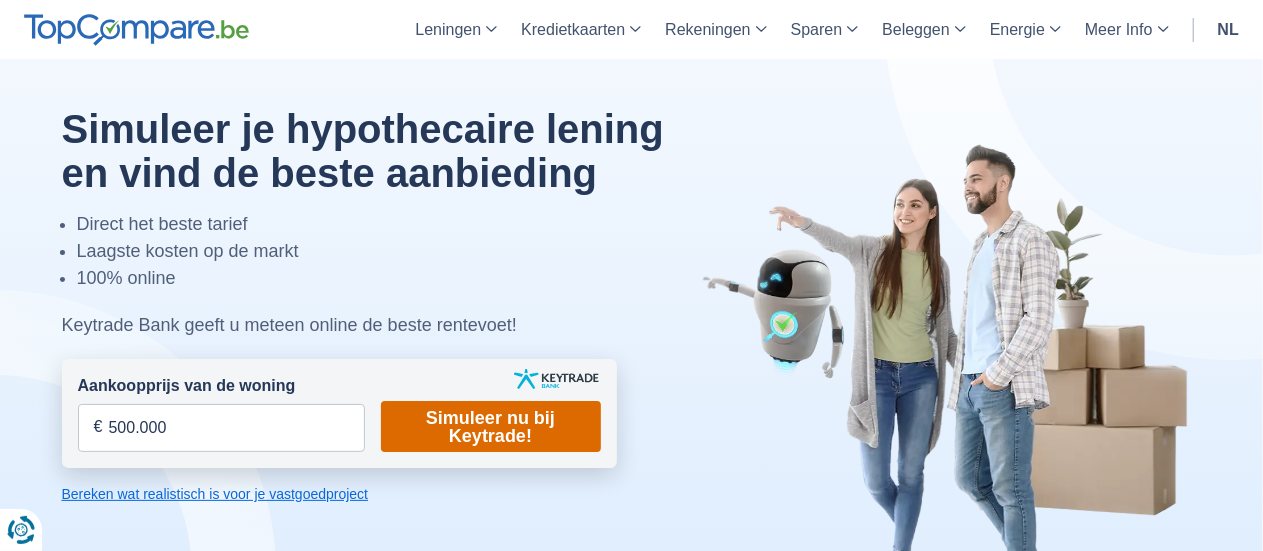 click on "Simuleer nu bij Keytrade!" at bounding box center (491, 426) 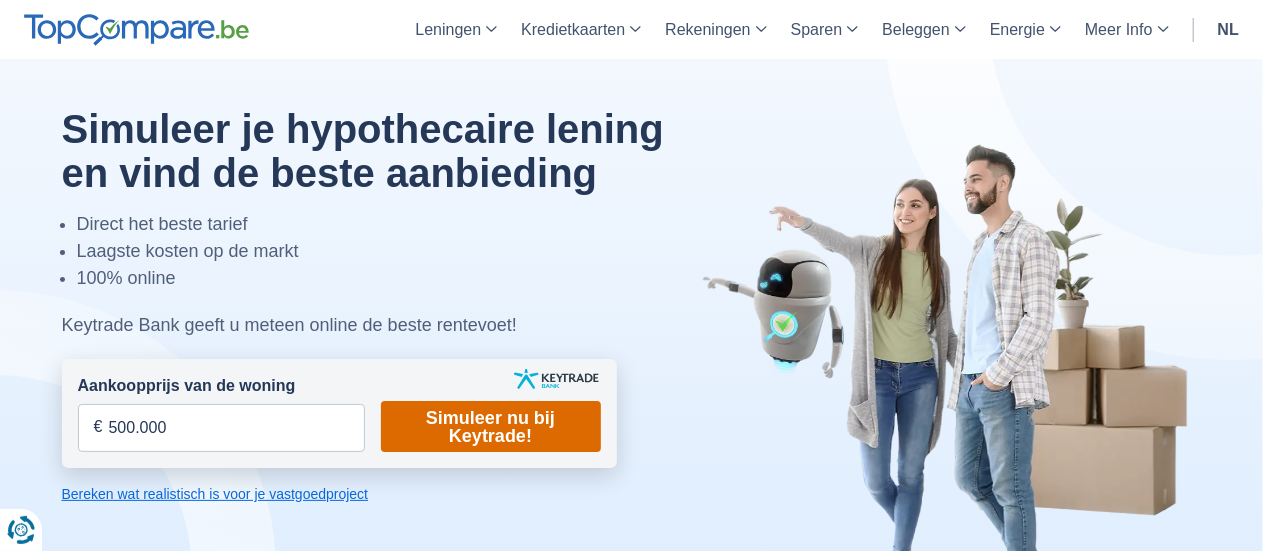 click on "Simuleer nu bij Keytrade!" at bounding box center [491, 426] 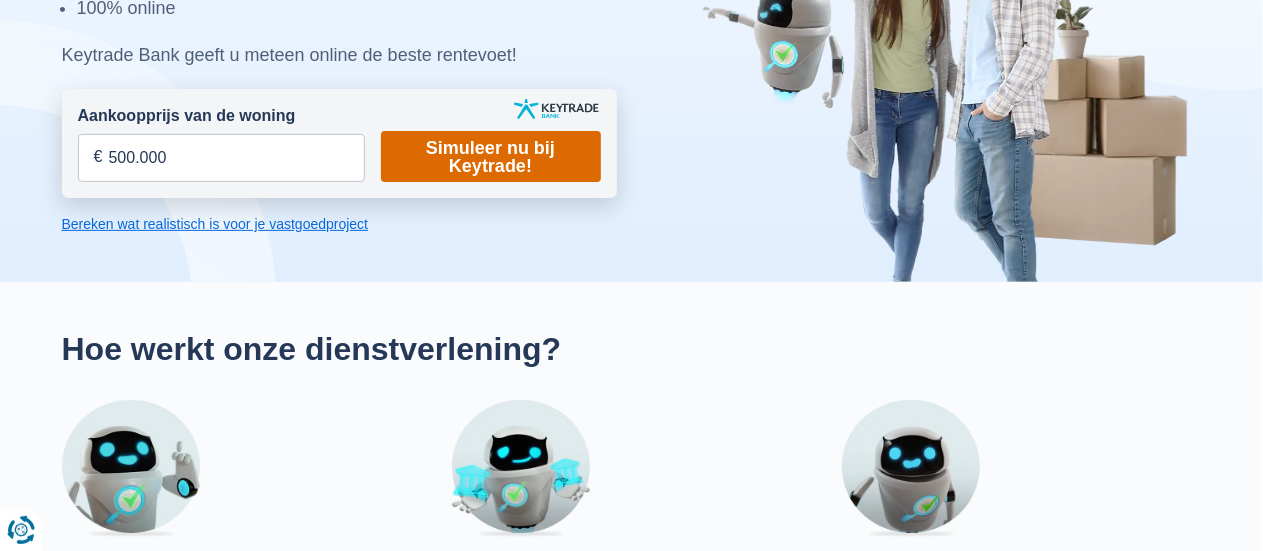 scroll, scrollTop: 168, scrollLeft: 0, axis: vertical 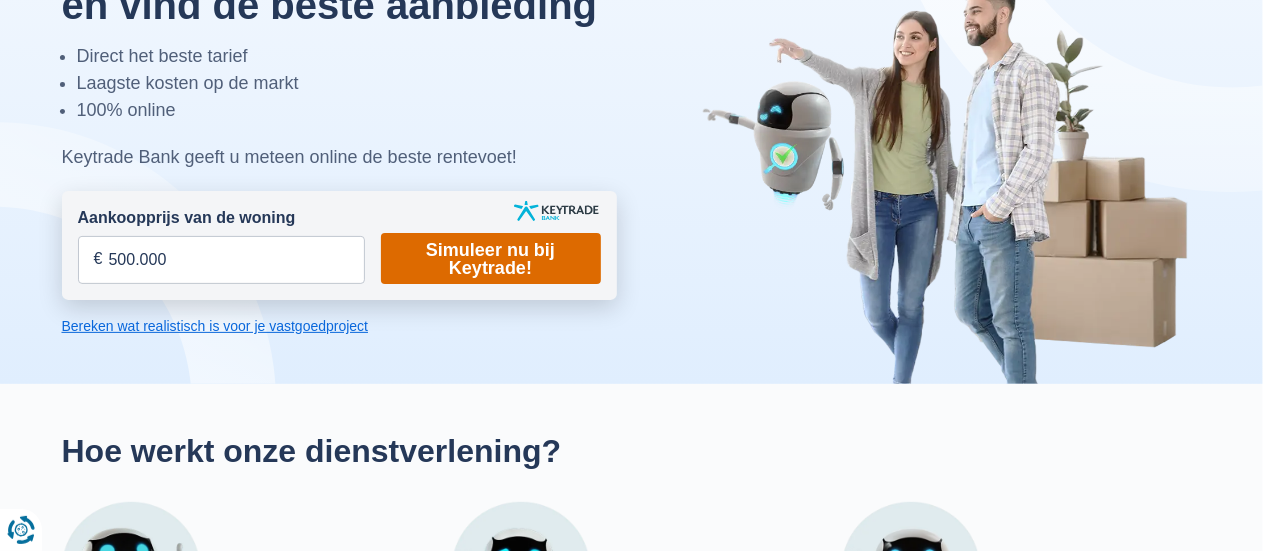 click on "Simuleer nu bij Keytrade!" at bounding box center (491, 258) 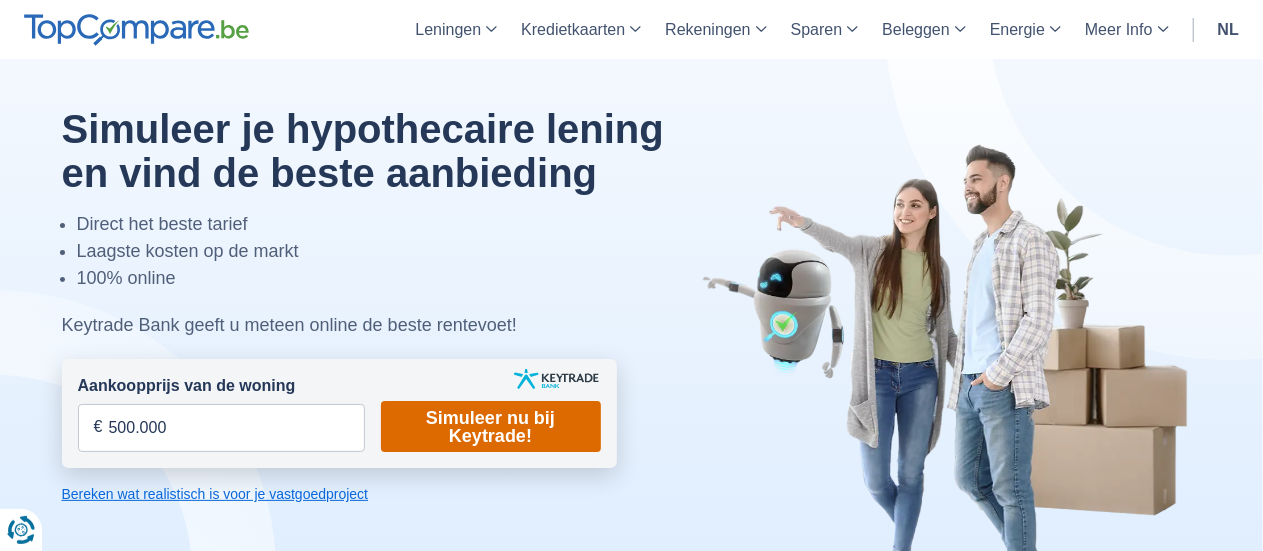 click on "Simuleer nu bij Keytrade!" at bounding box center (491, 426) 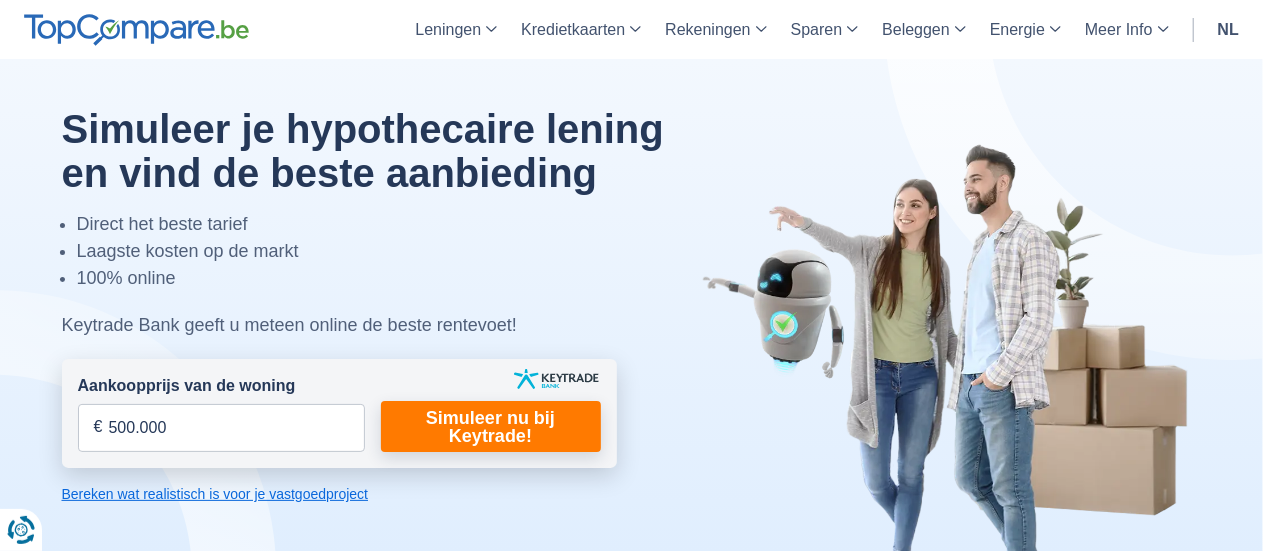 click on "Bereken wat realistisch is voor je vastgoedproject" at bounding box center (339, 494) 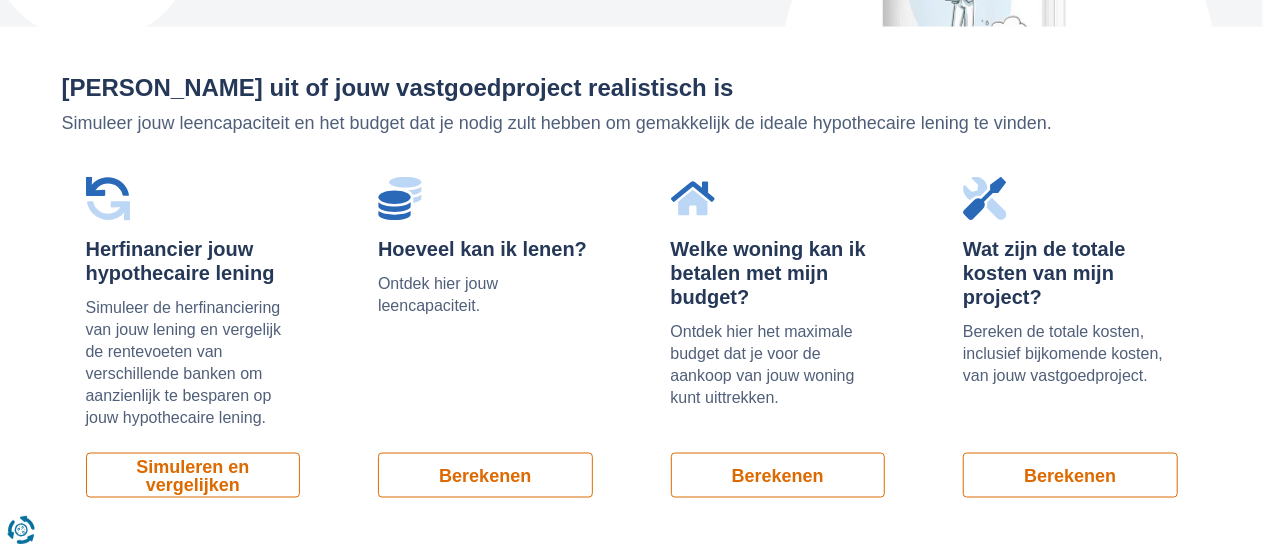 scroll, scrollTop: 1355, scrollLeft: 0, axis: vertical 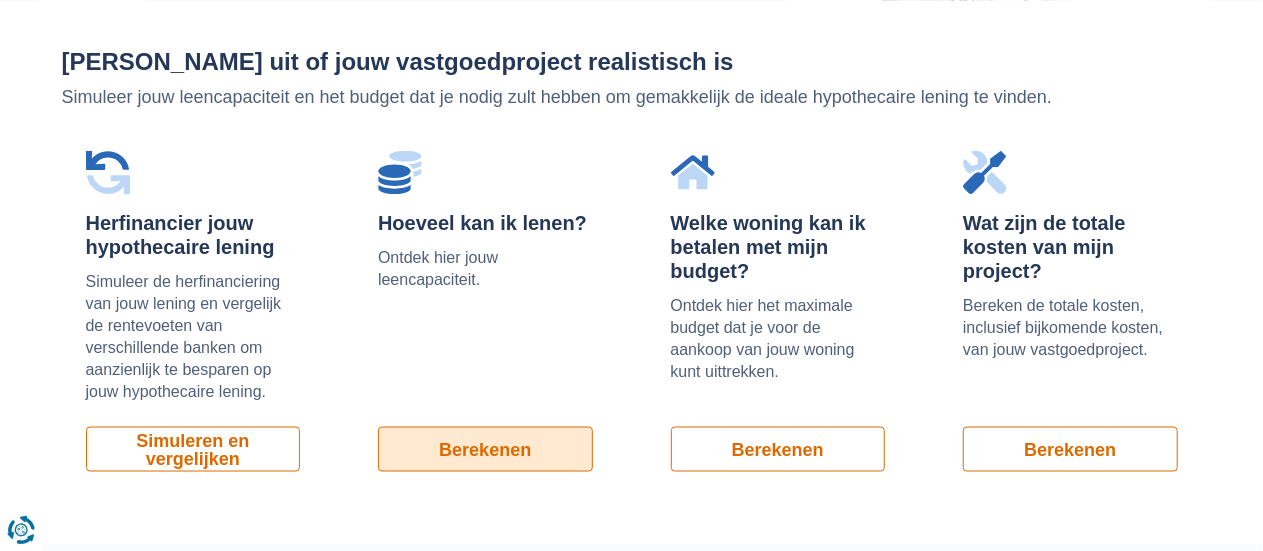 click on "Berekenen" at bounding box center [485, 449] 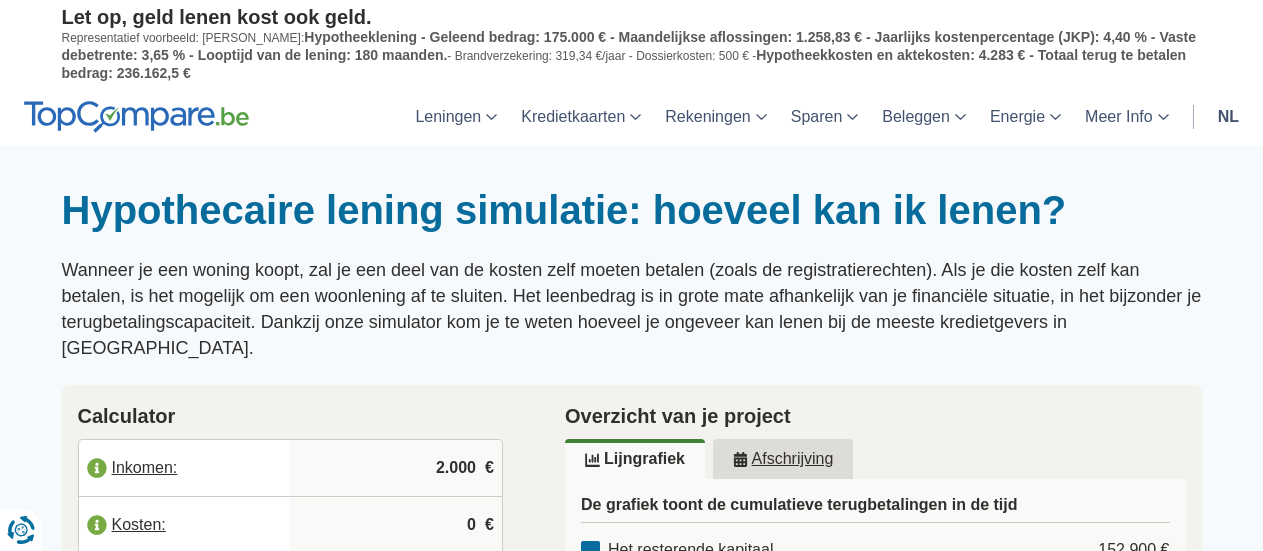 scroll, scrollTop: 0, scrollLeft: 0, axis: both 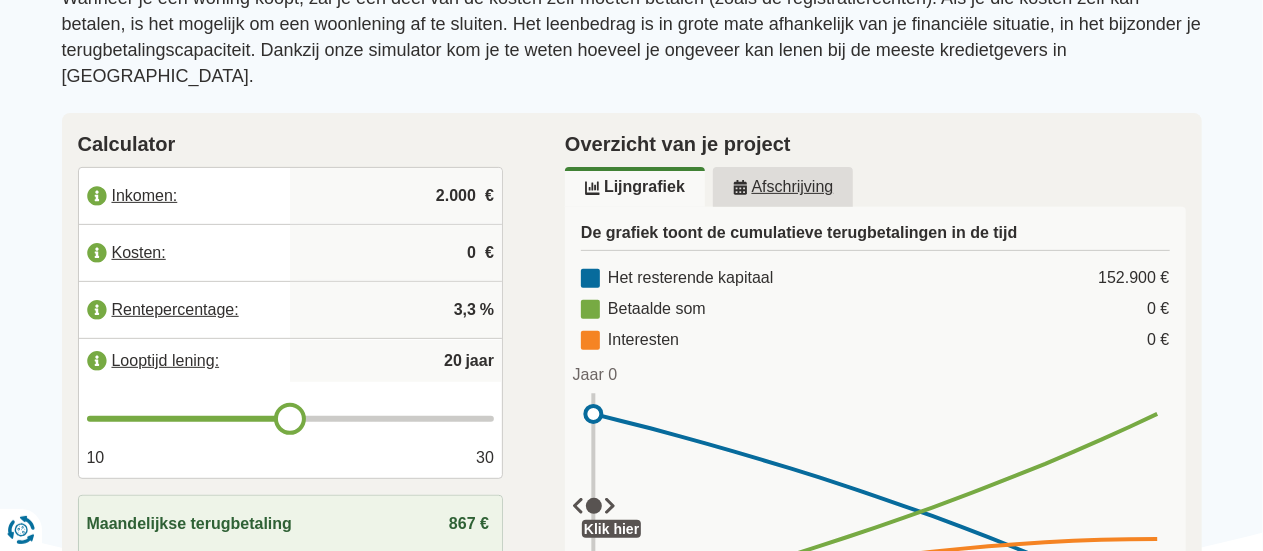 click on "2.000" at bounding box center (396, 196) 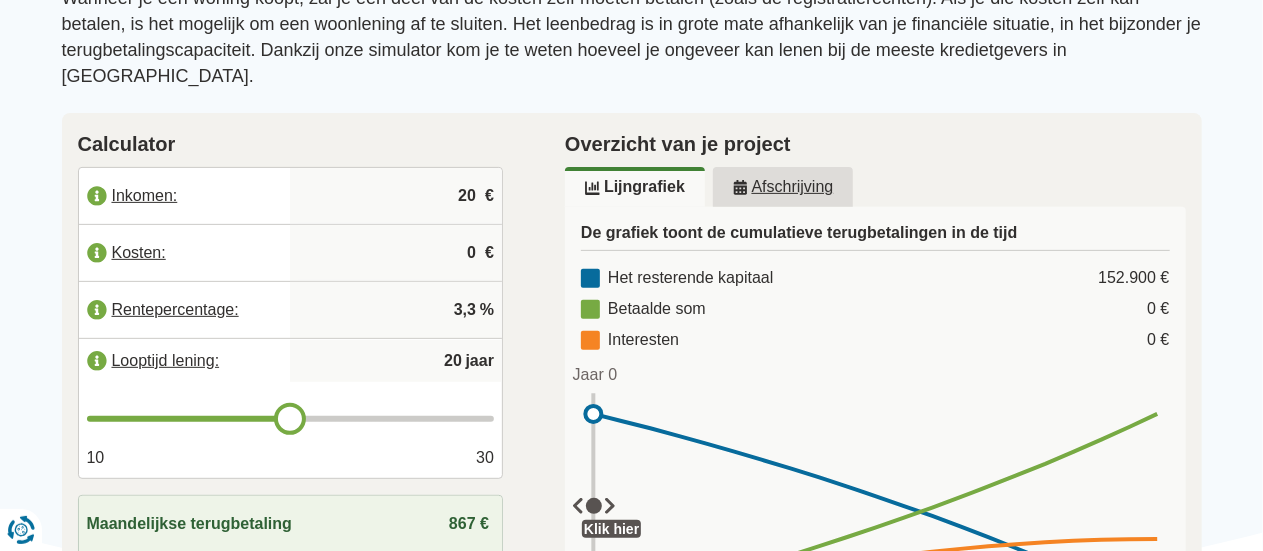 type on "2" 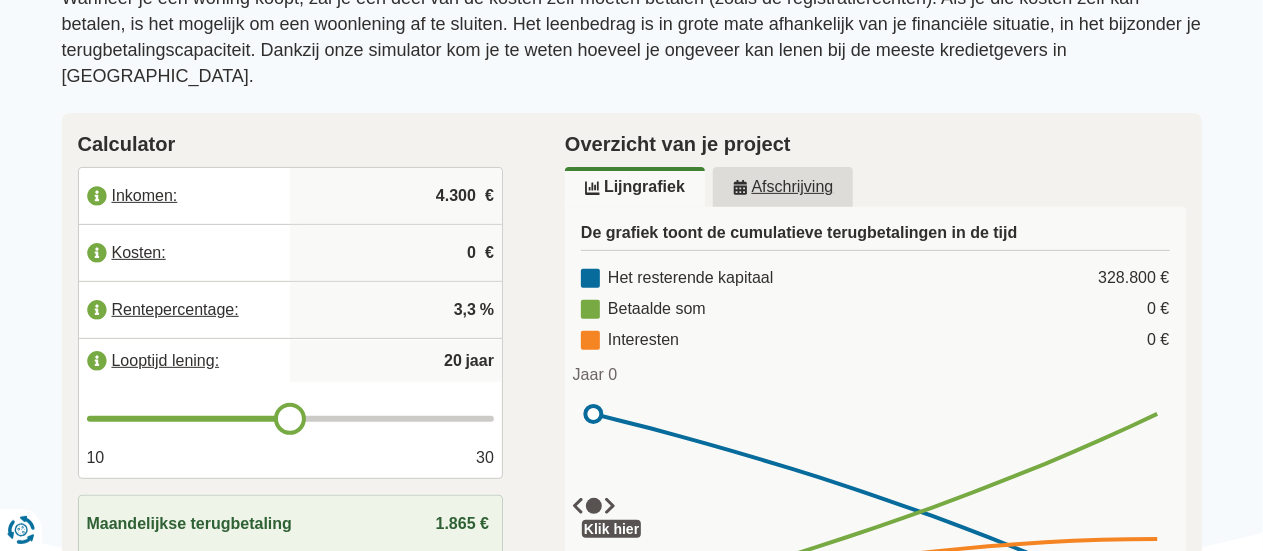 type on "4.300" 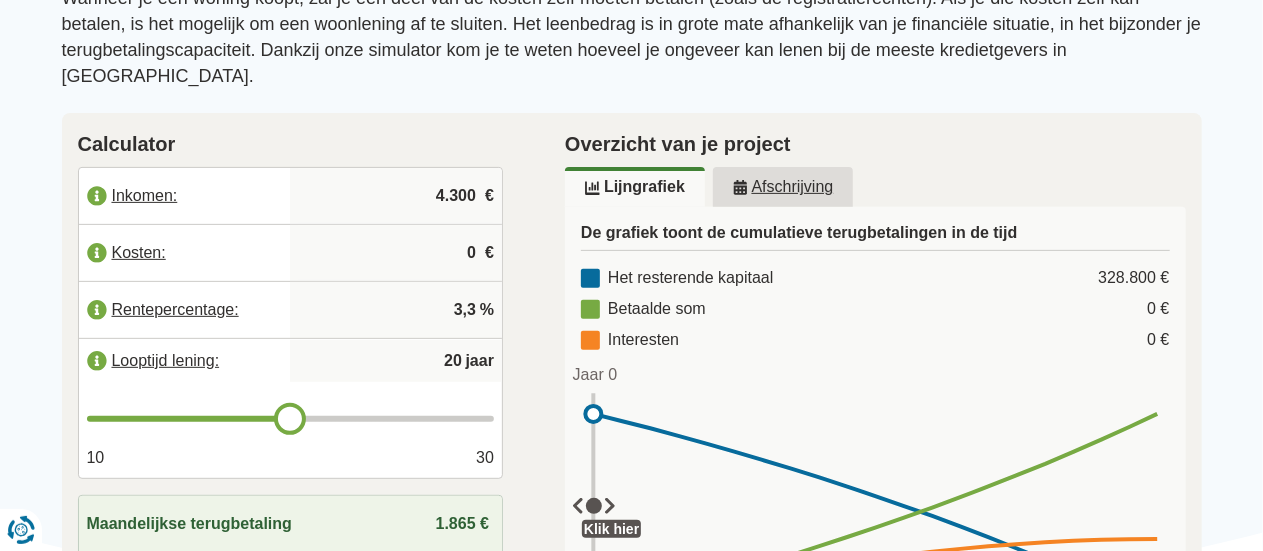 type on "21" 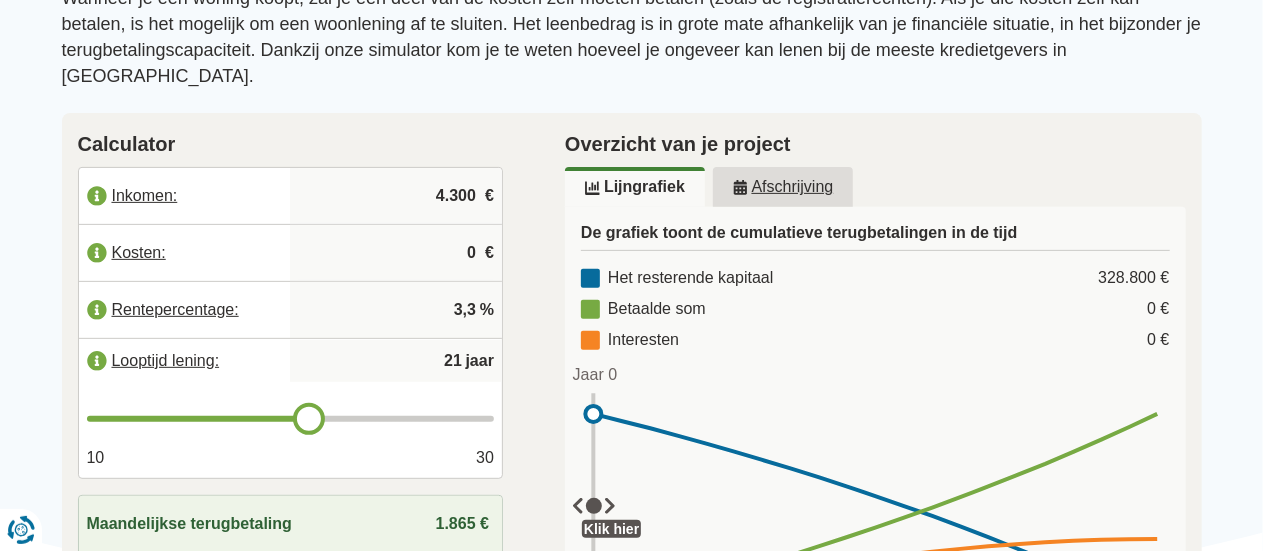 type on "22" 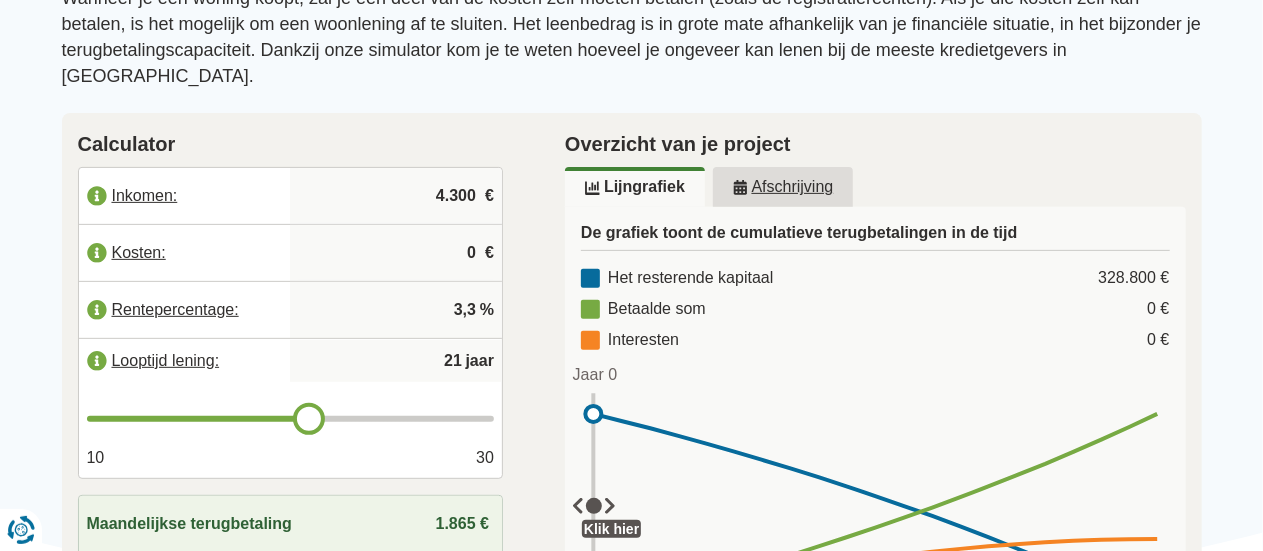 type on "22" 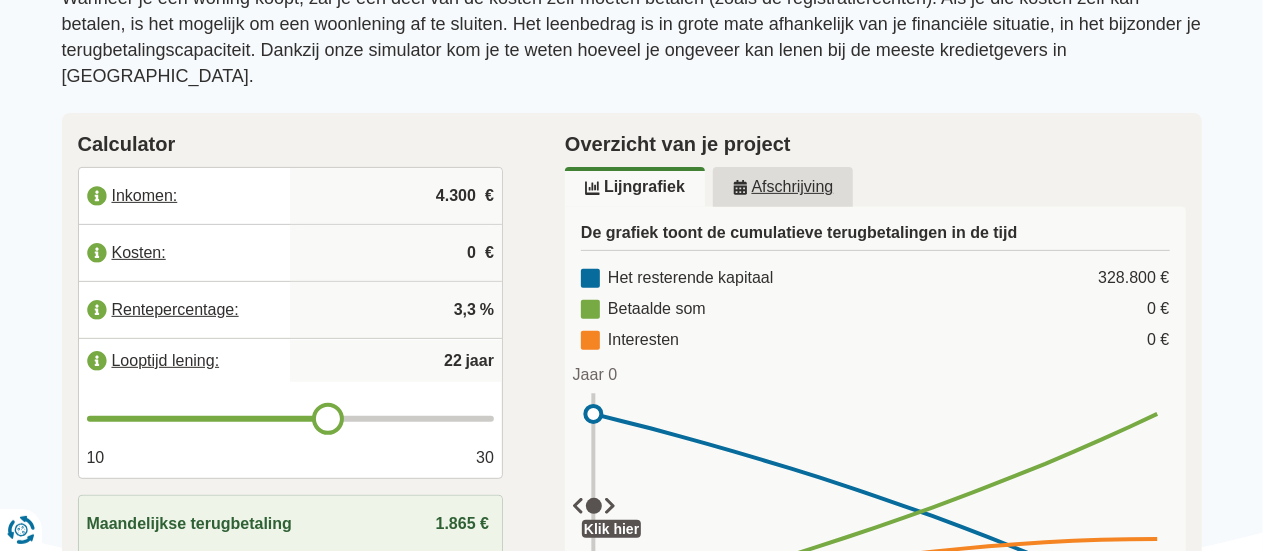 type on "23" 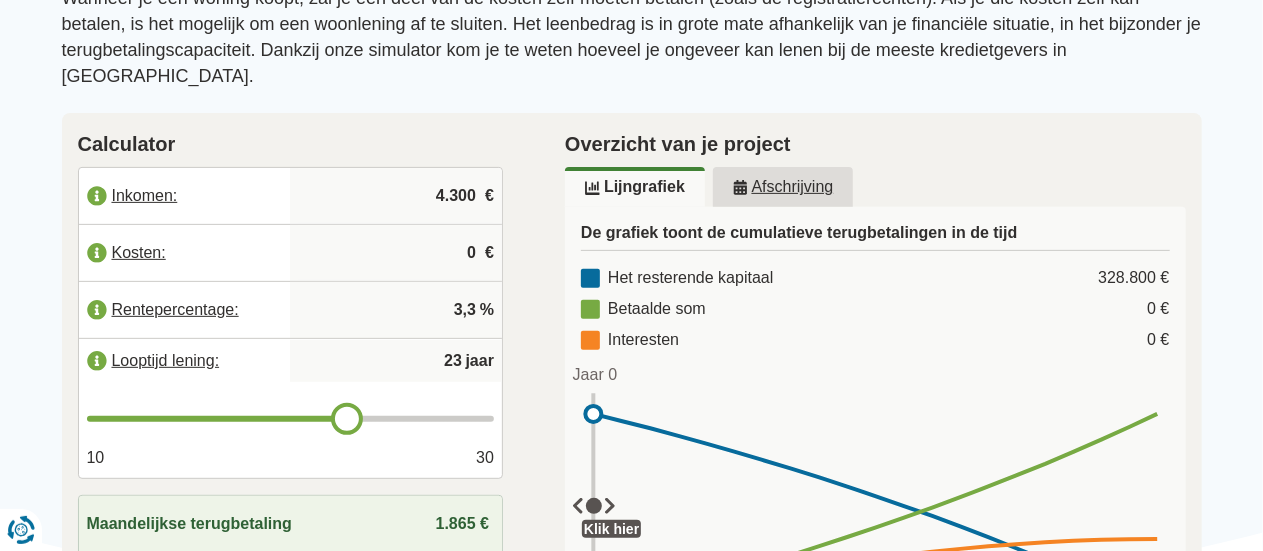 type on "24" 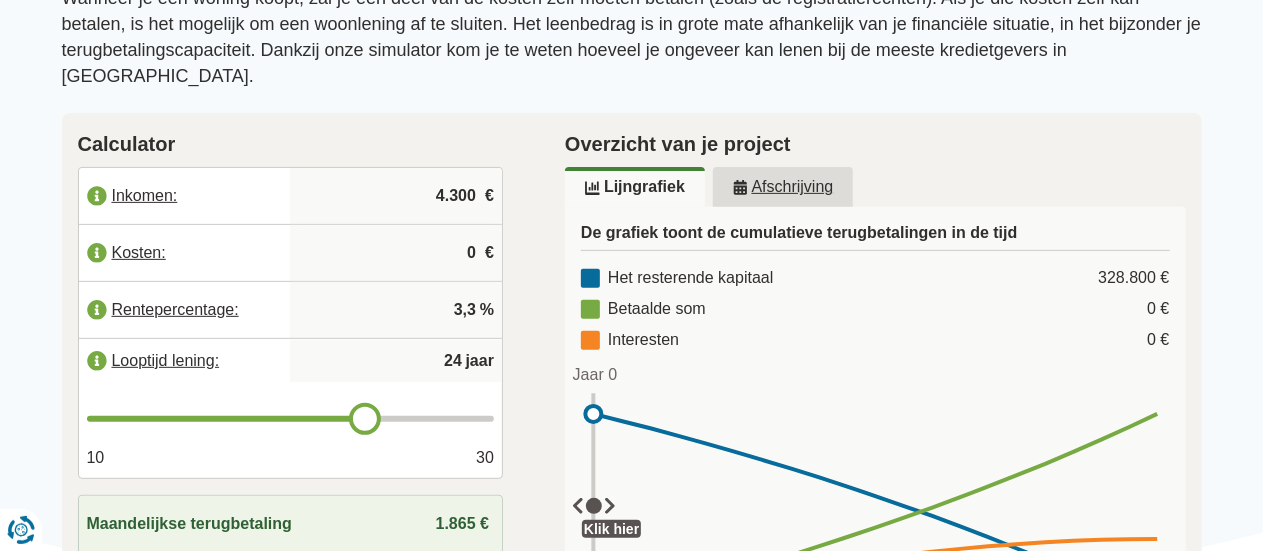 type on "25" 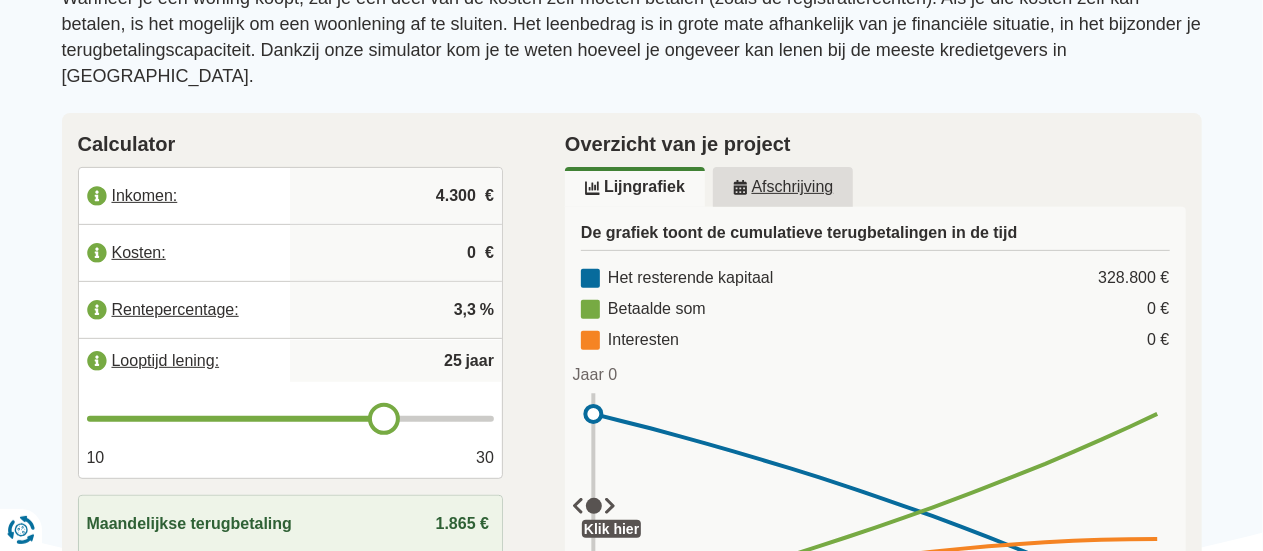 drag, startPoint x: 297, startPoint y: 393, endPoint x: 382, endPoint y: 401, distance: 85.37564 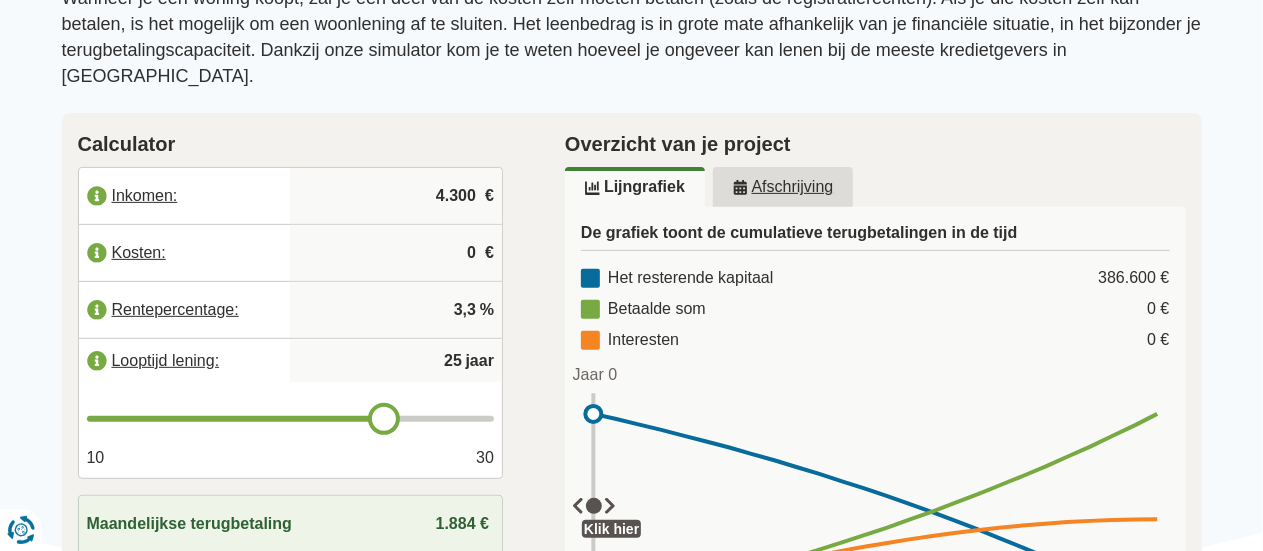 click on "0" at bounding box center [396, 253] 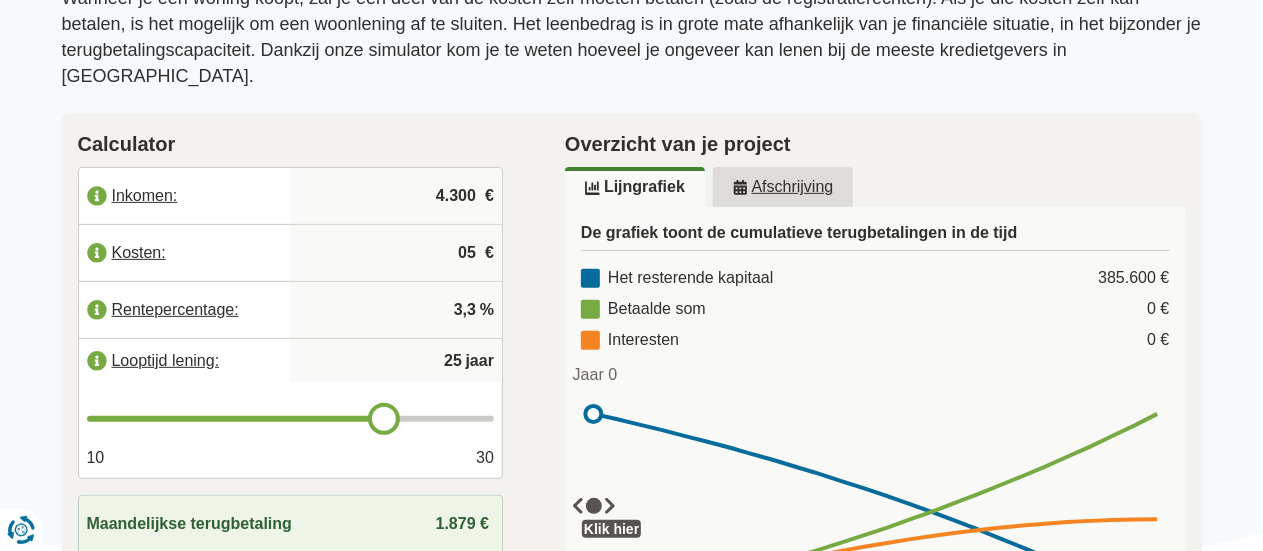 type on "0" 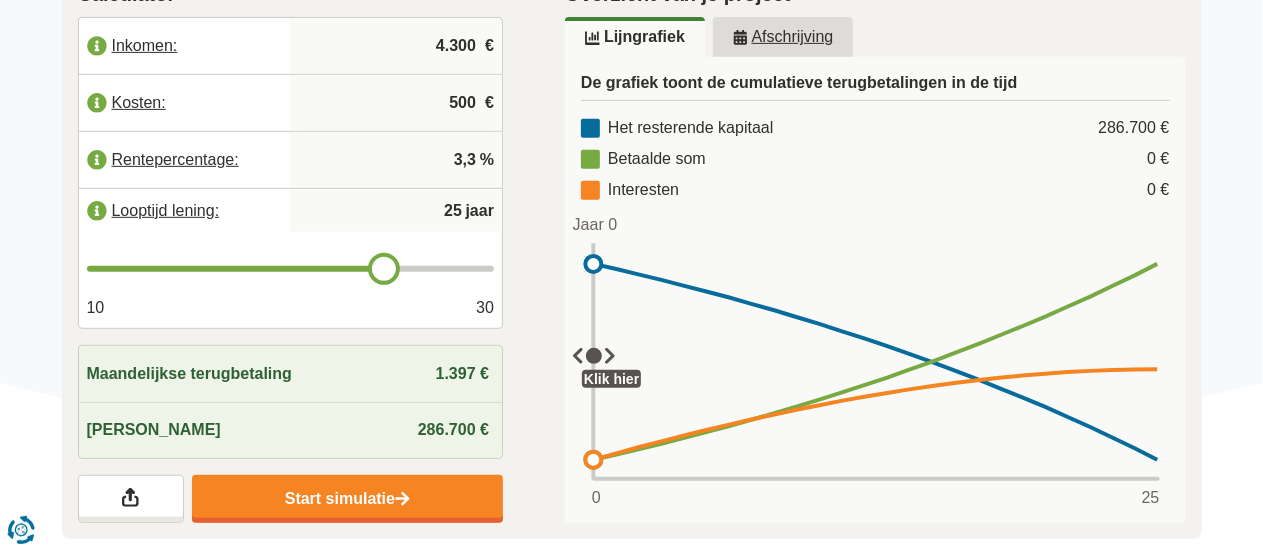 scroll, scrollTop: 420, scrollLeft: 0, axis: vertical 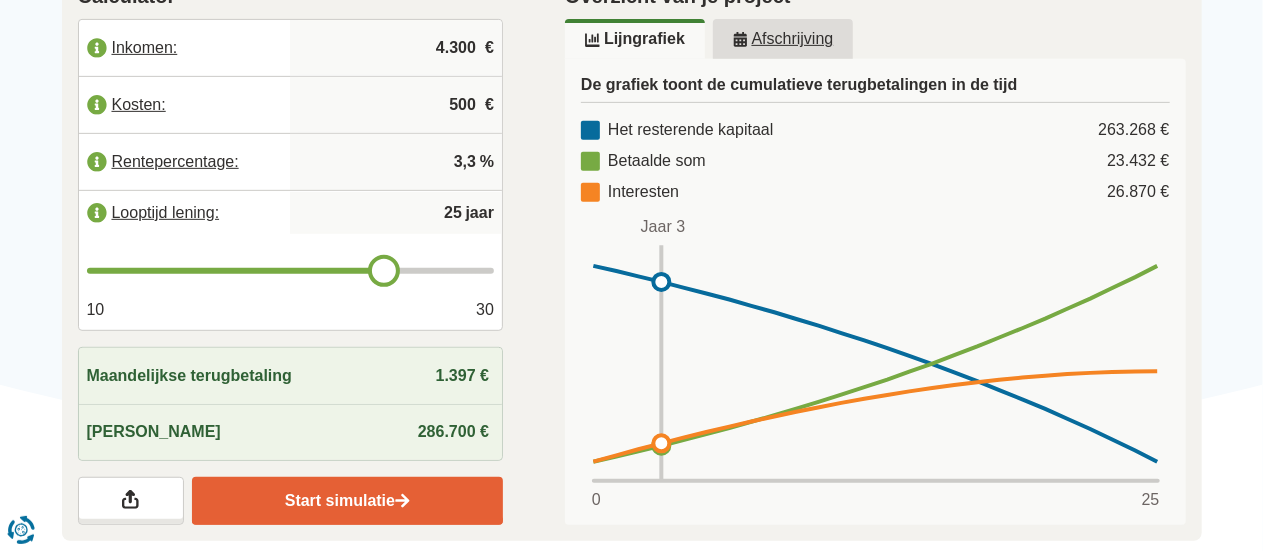 type on "500" 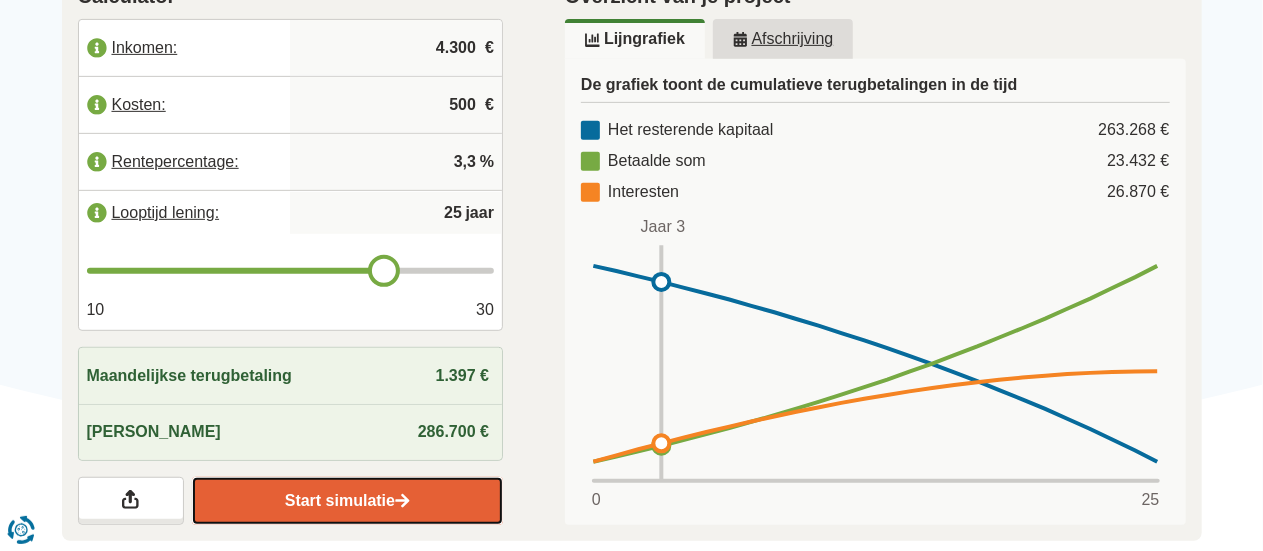 click on "Start simulatie" at bounding box center (347, 501) 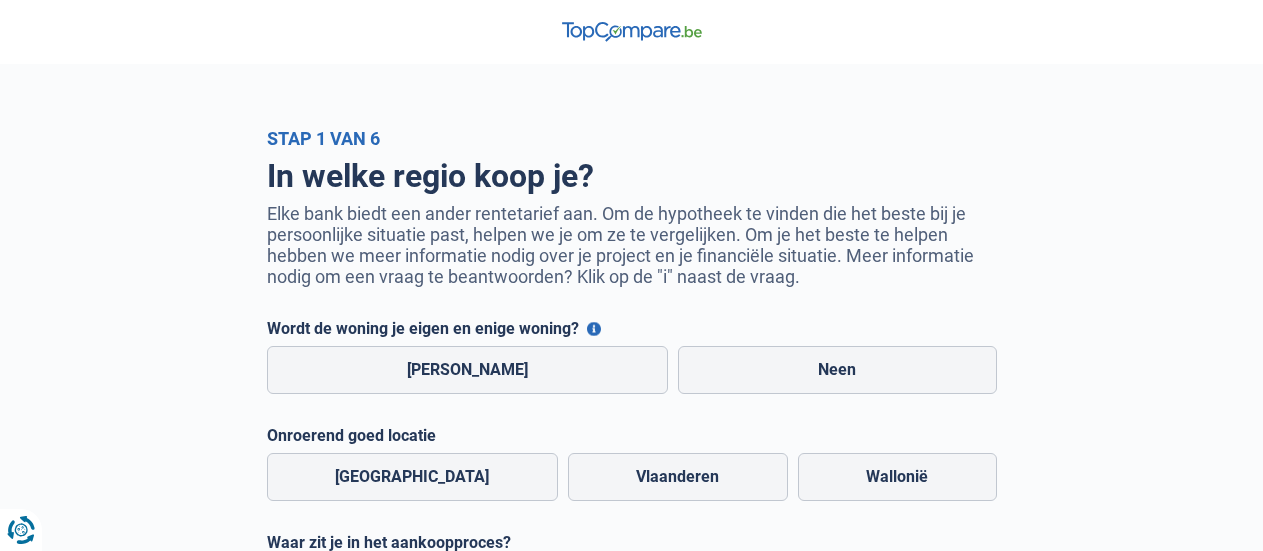 scroll, scrollTop: 0, scrollLeft: 0, axis: both 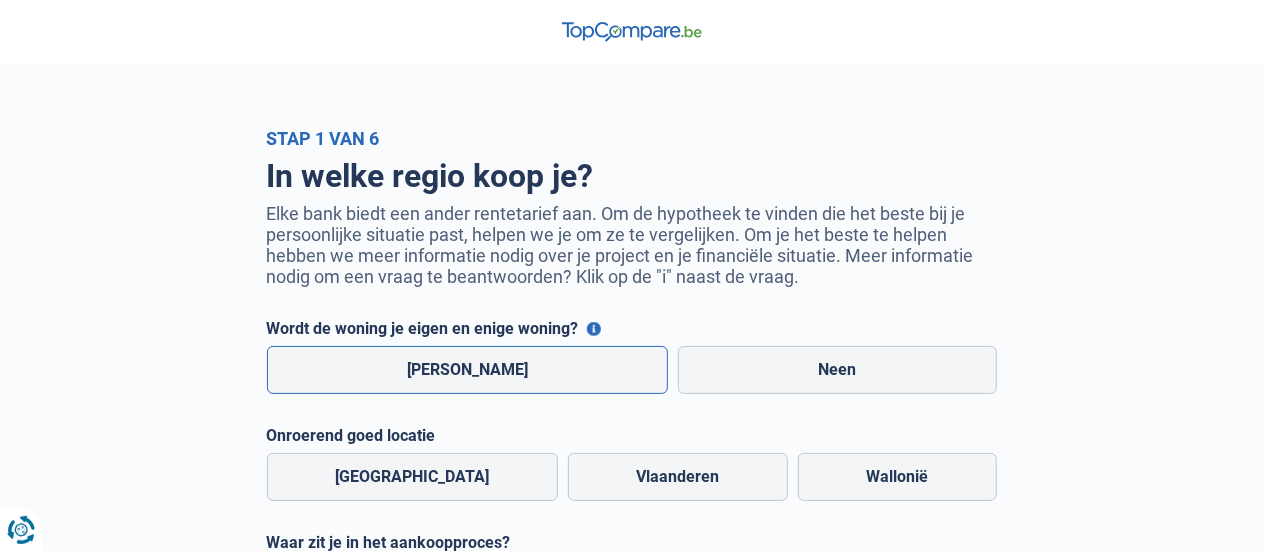 click on "Ja" at bounding box center [468, 370] 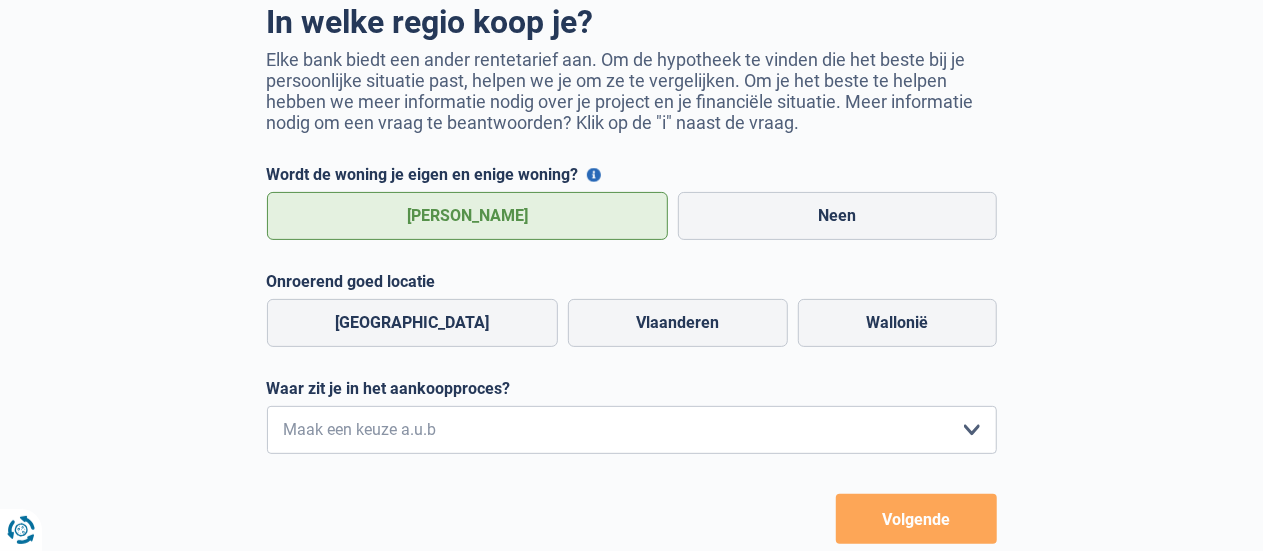 scroll, scrollTop: 168, scrollLeft: 0, axis: vertical 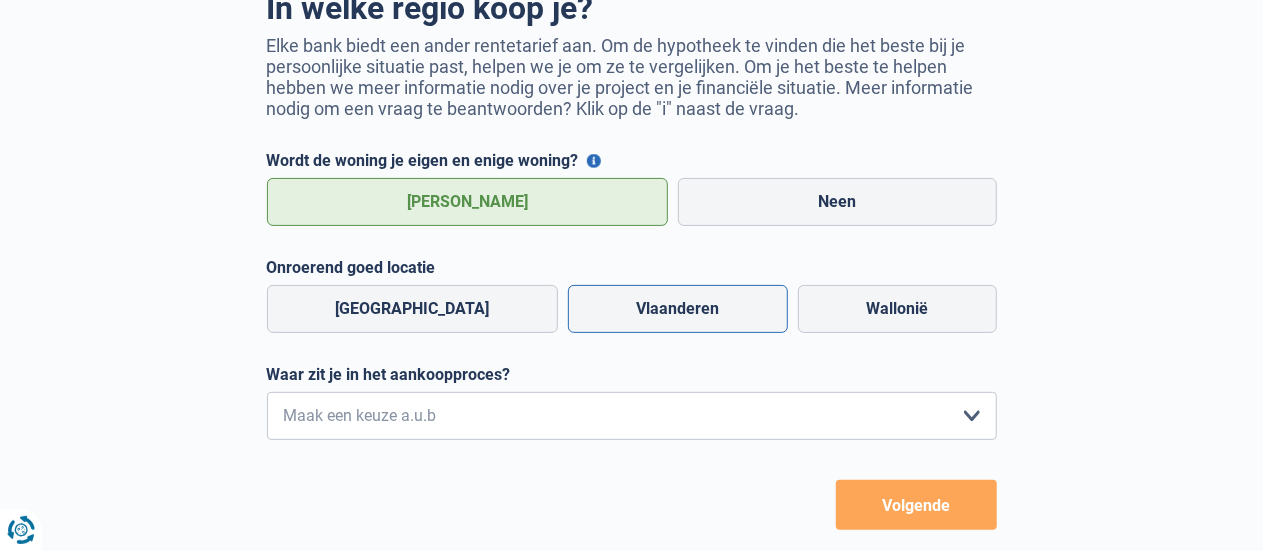 click on "Vlaanderen" at bounding box center [678, 309] 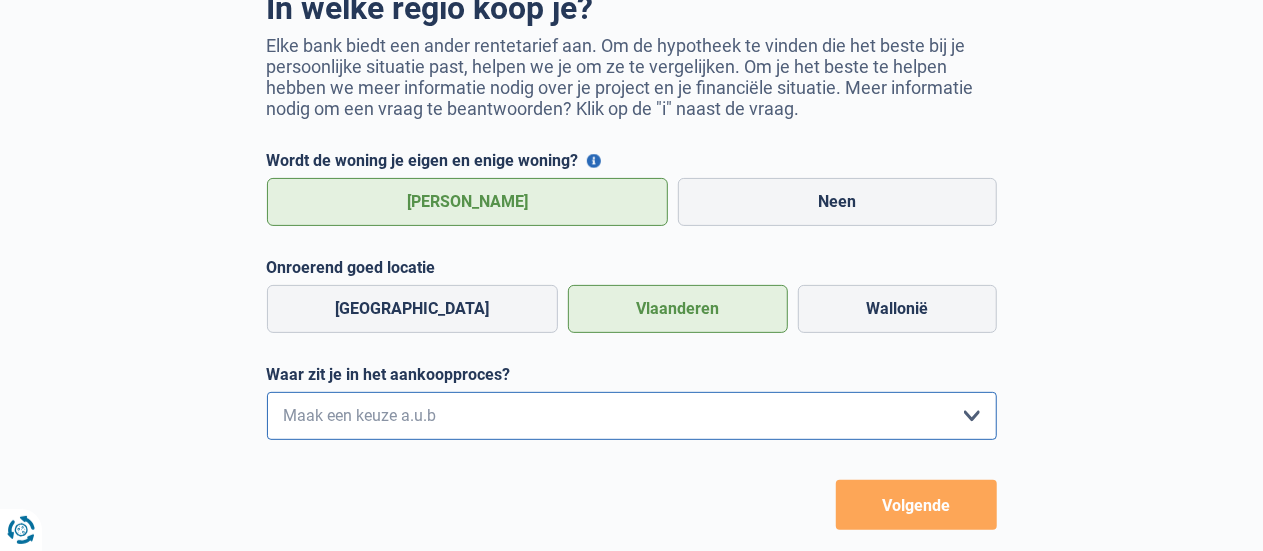 click on "Ik wil me uitsluitend informeren omdat ik op dit moment geen concrete plannen heb om iets te kopen Ik ben actief op zoek, maar heb nog geen woning gevonden Ik heb een woning gevonden en ga de komende dagen een bod uitbrengen Ik heb een woning gevonden en mijn bod is aanvaard
Maak een keuze a.u.b" at bounding box center (632, 416) 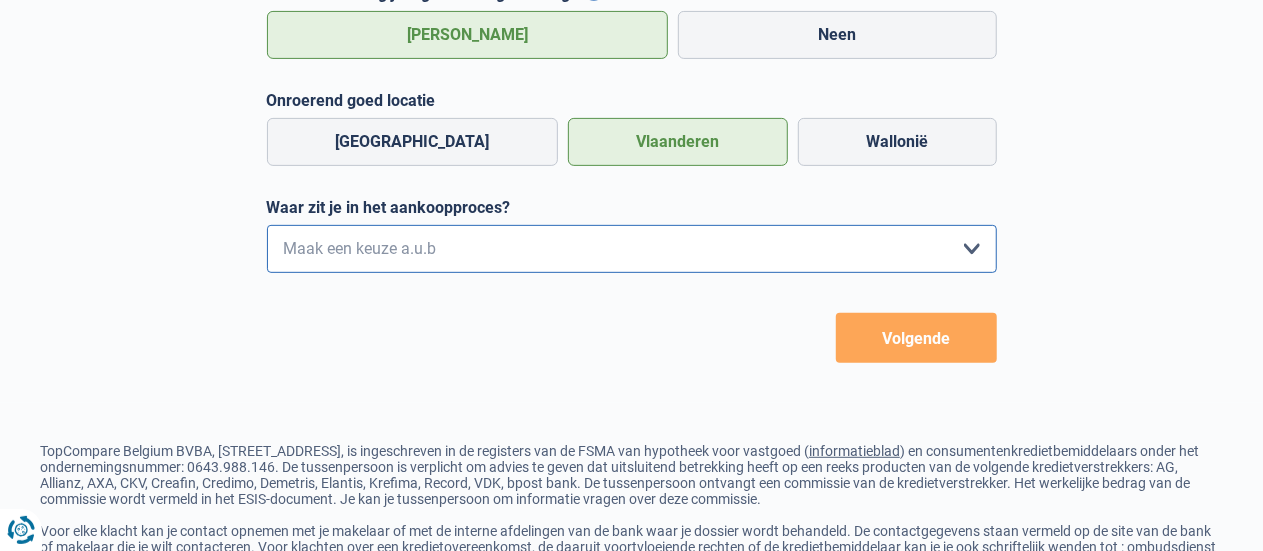 scroll, scrollTop: 380, scrollLeft: 0, axis: vertical 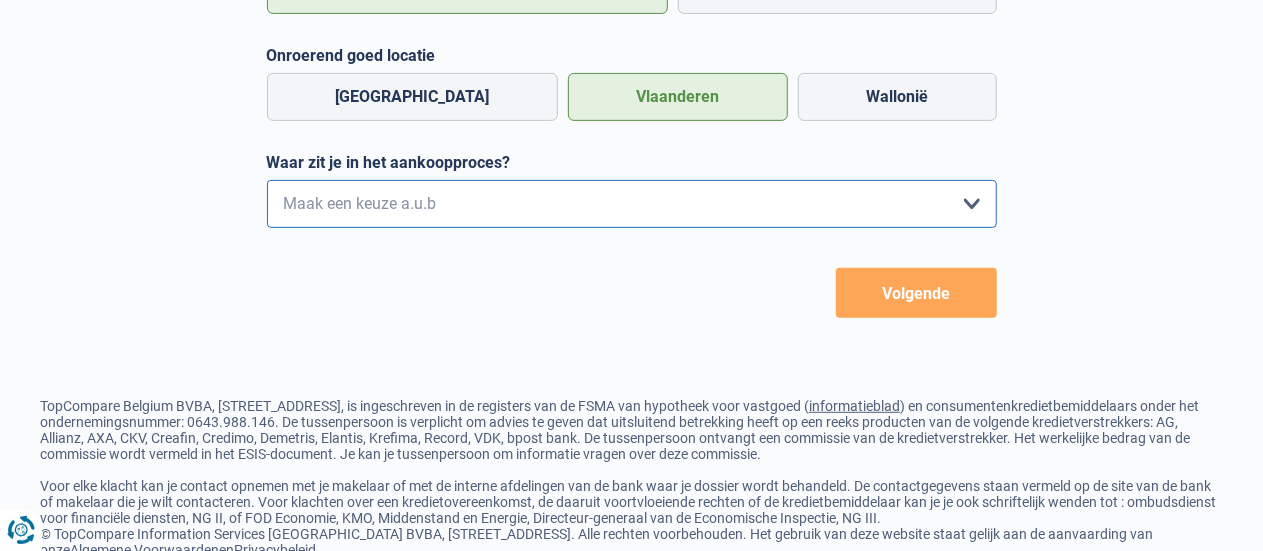 click on "Ik wil me uitsluitend informeren omdat ik op dit moment geen concrete plannen heb om iets te kopen Ik ben actief op zoek, maar heb nog geen woning gevonden Ik heb een woning gevonden en ga de komende dagen een bod uitbrengen Ik heb een woning gevonden en mijn bod is aanvaard
Maak een keuze a.u.b" at bounding box center [632, 204] 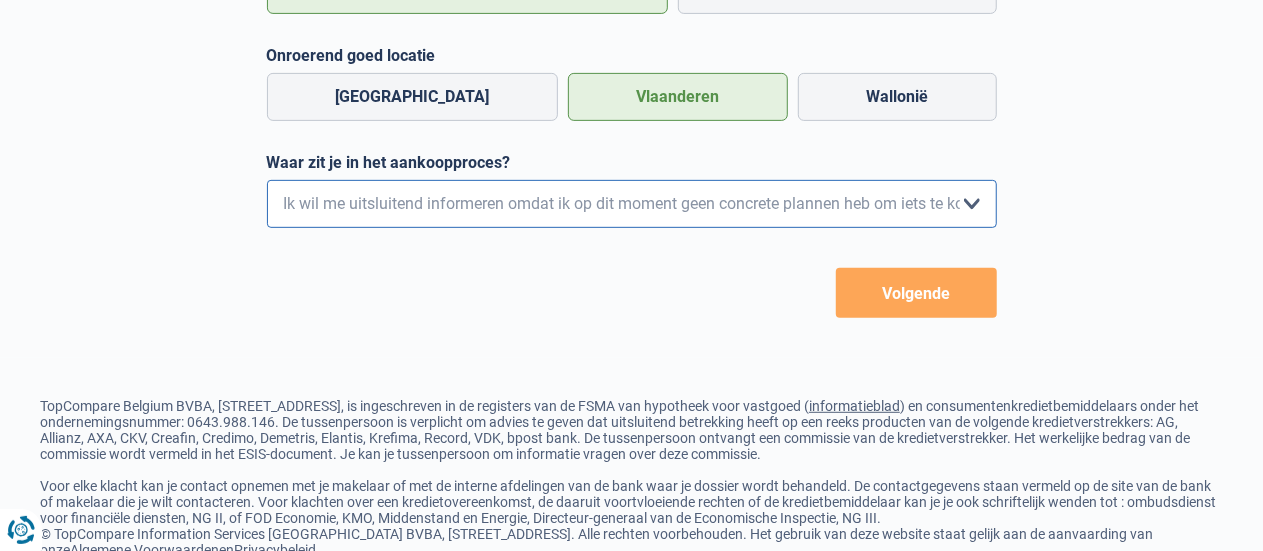click on "Ik wil me uitsluitend informeren omdat ik op dit moment geen concrete plannen heb om iets te kopen Ik ben actief op zoek, maar heb nog geen woning gevonden Ik heb een woning gevonden en ga de komende dagen een bod uitbrengen Ik heb een woning gevonden en mijn bod is aanvaard
Maak een keuze a.u.b" at bounding box center [632, 204] 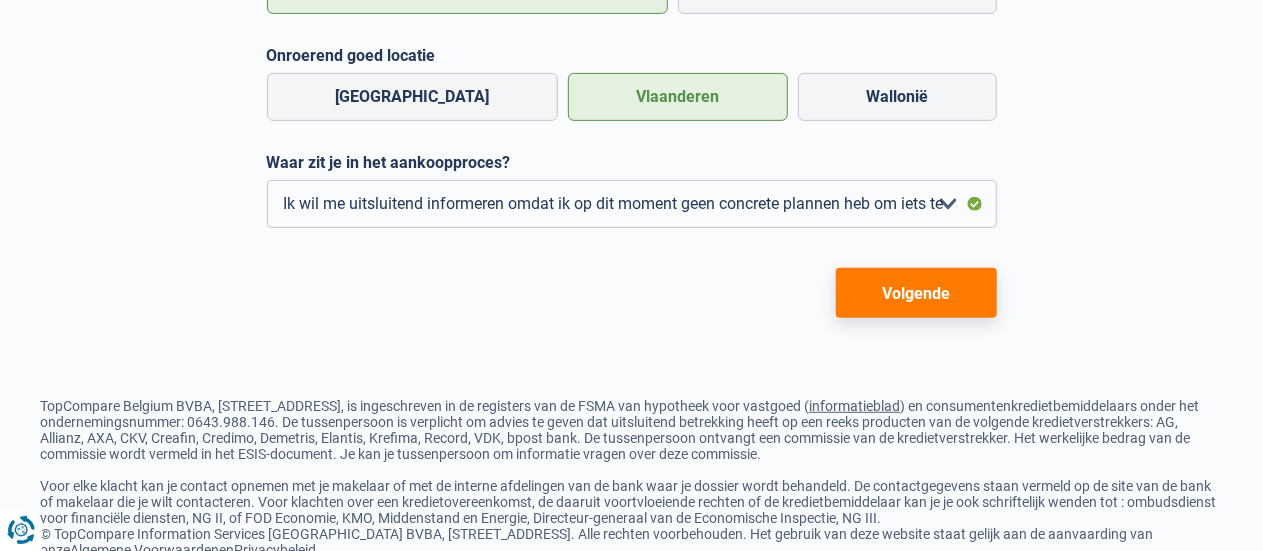 click on "Volgende" at bounding box center [916, 293] 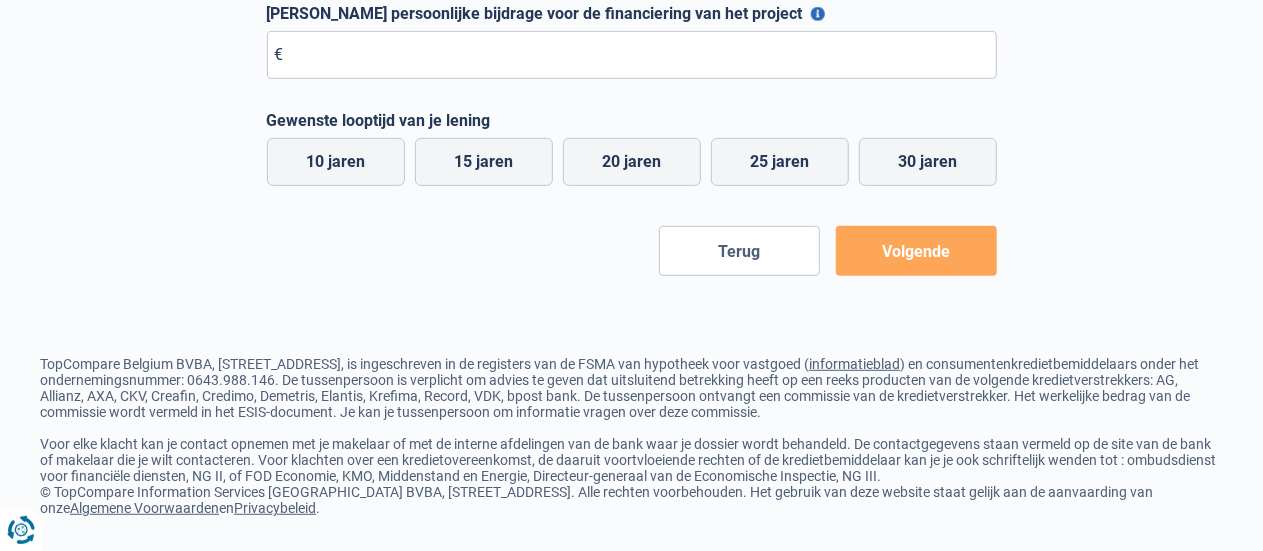scroll, scrollTop: 0, scrollLeft: 0, axis: both 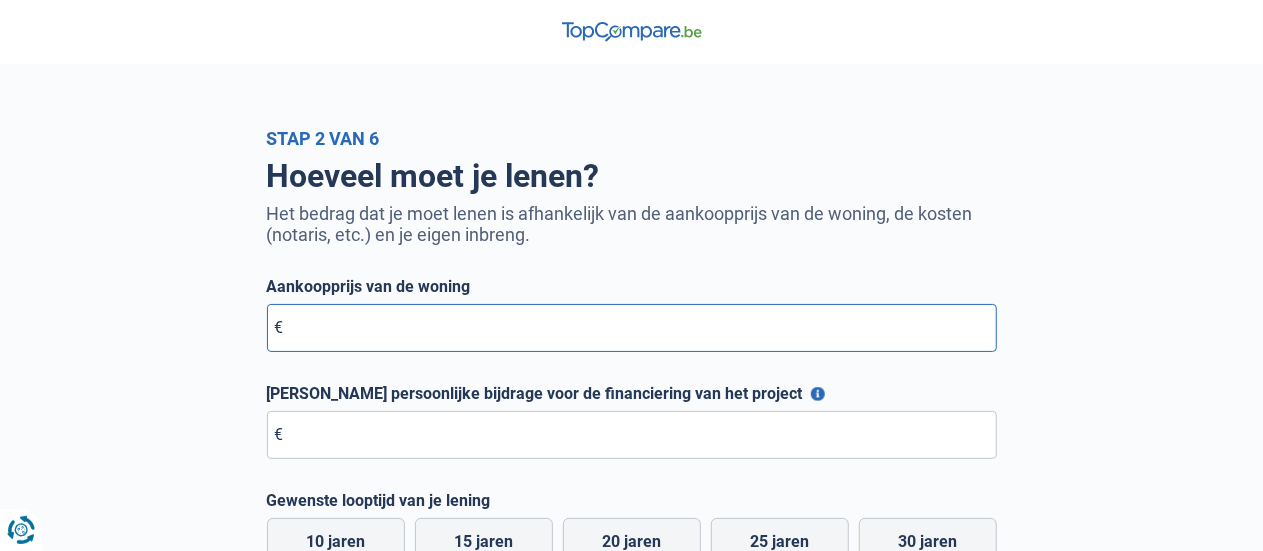 click on "Aankoopprijs van de woning" at bounding box center (632, 328) 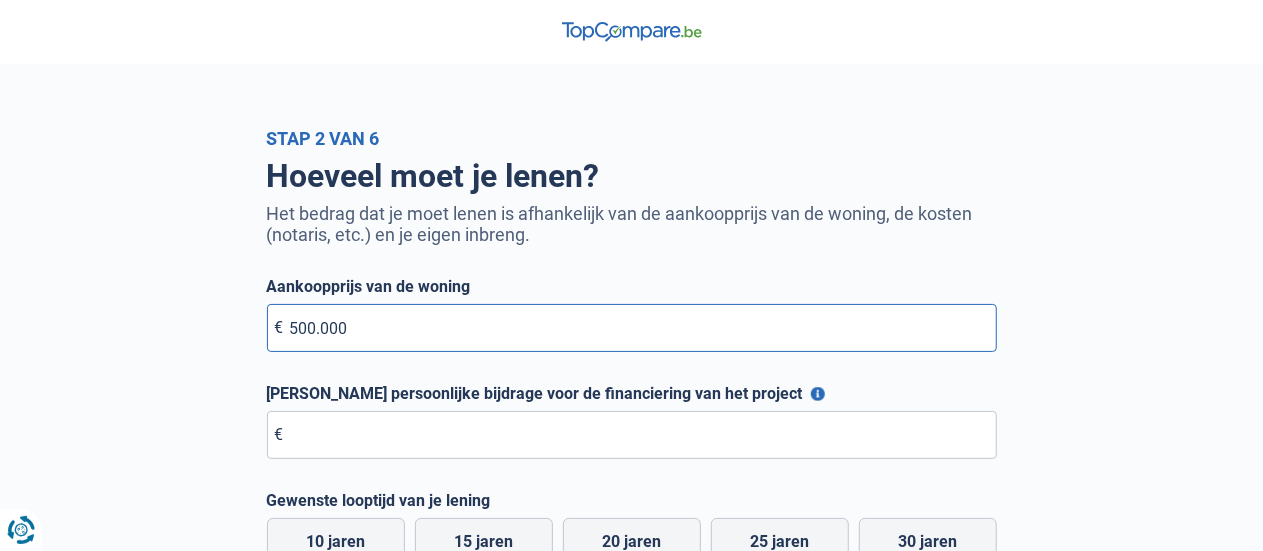 type on "500.000" 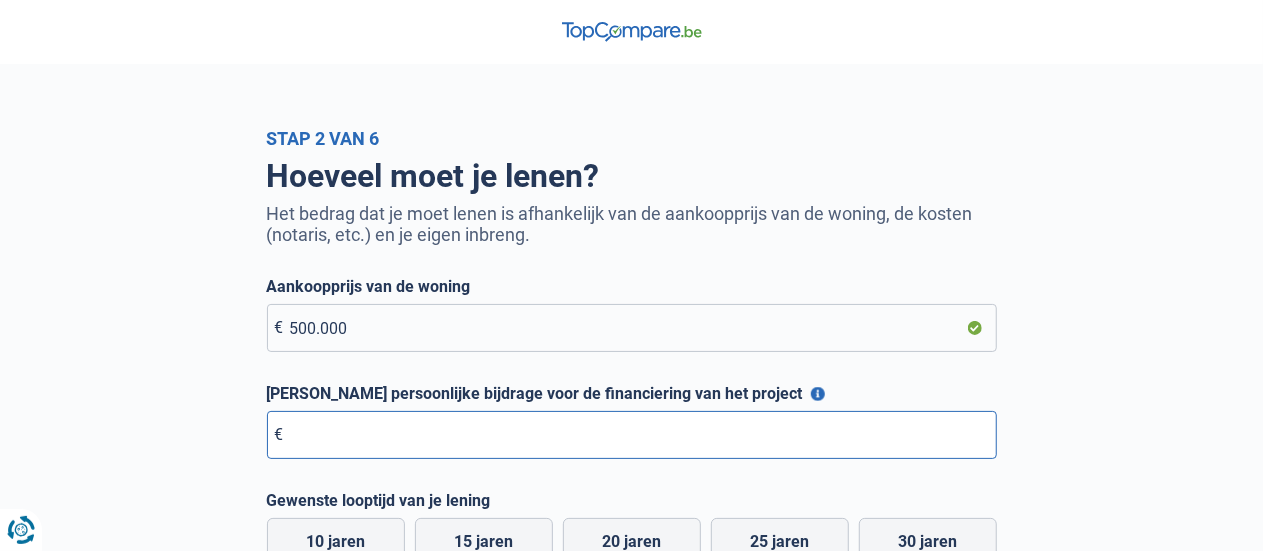 click on "Maximale persoonlijke bijdrage voor de financiering van het project" at bounding box center (632, 435) 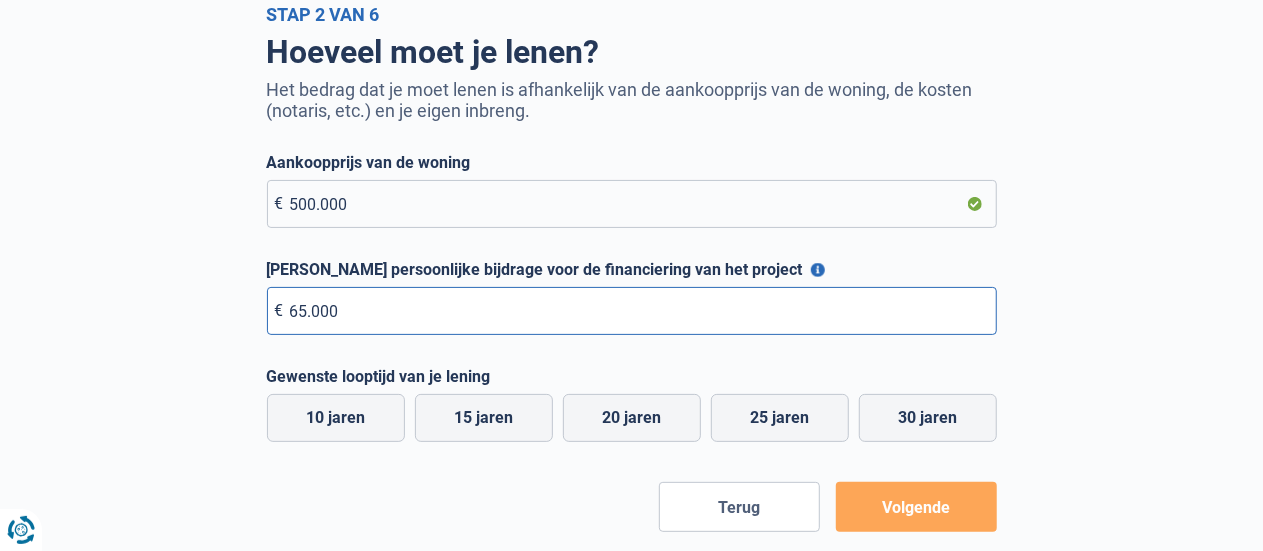 scroll, scrollTop: 167, scrollLeft: 0, axis: vertical 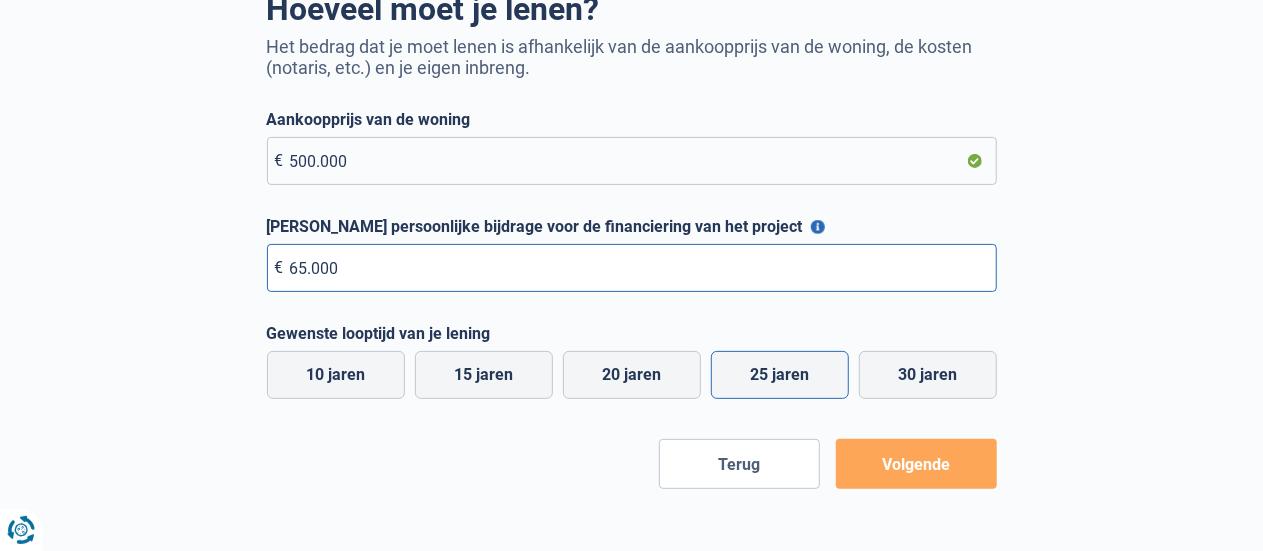 type on "65.000" 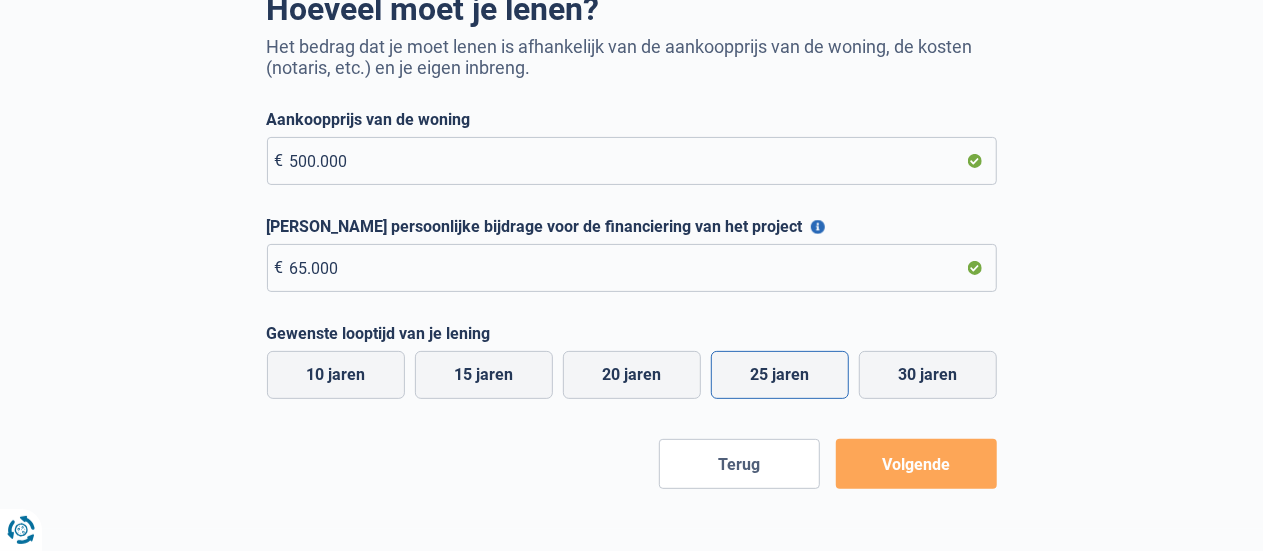 click on "25 jaren" at bounding box center (780, 375) 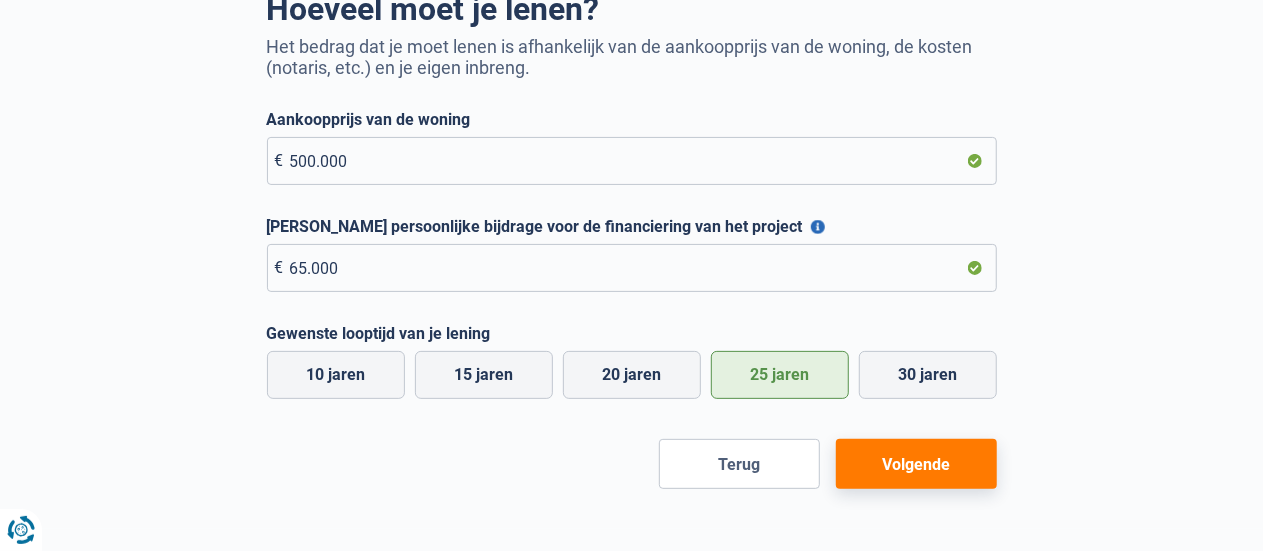 click on "Volgende" at bounding box center (916, 464) 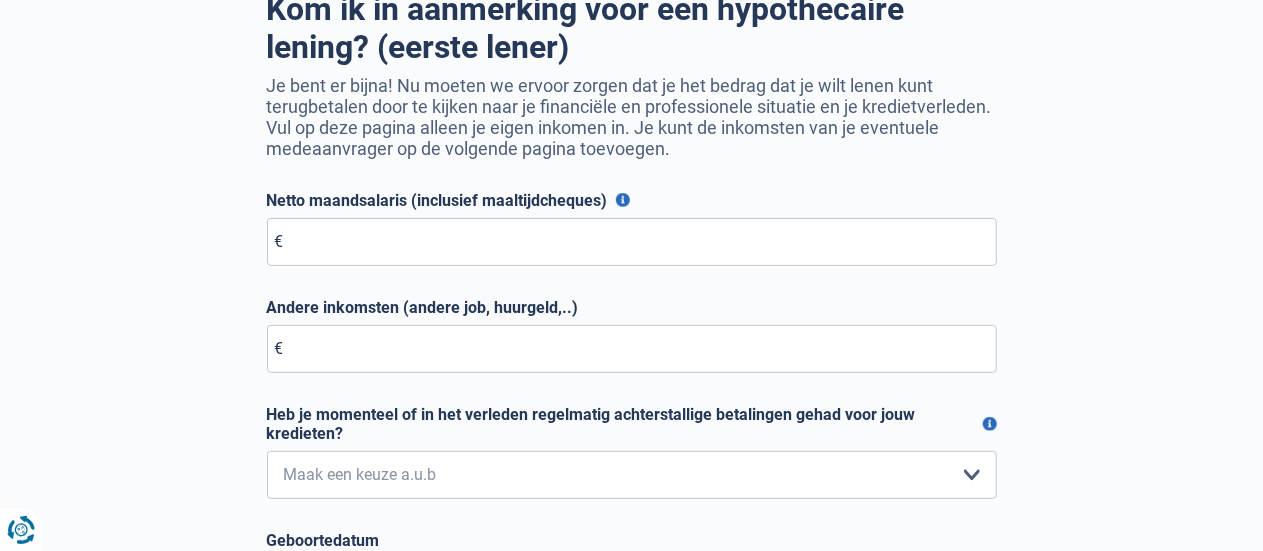 scroll, scrollTop: 0, scrollLeft: 0, axis: both 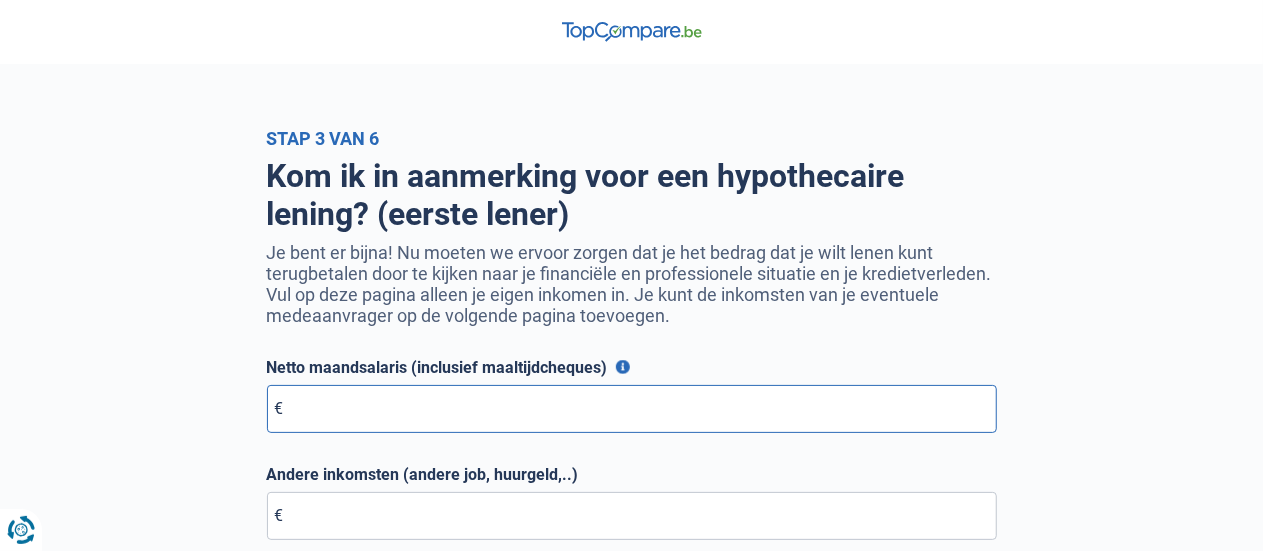 click on "Netto maandsalaris (inclusief maaltijdcheques)" at bounding box center [632, 409] 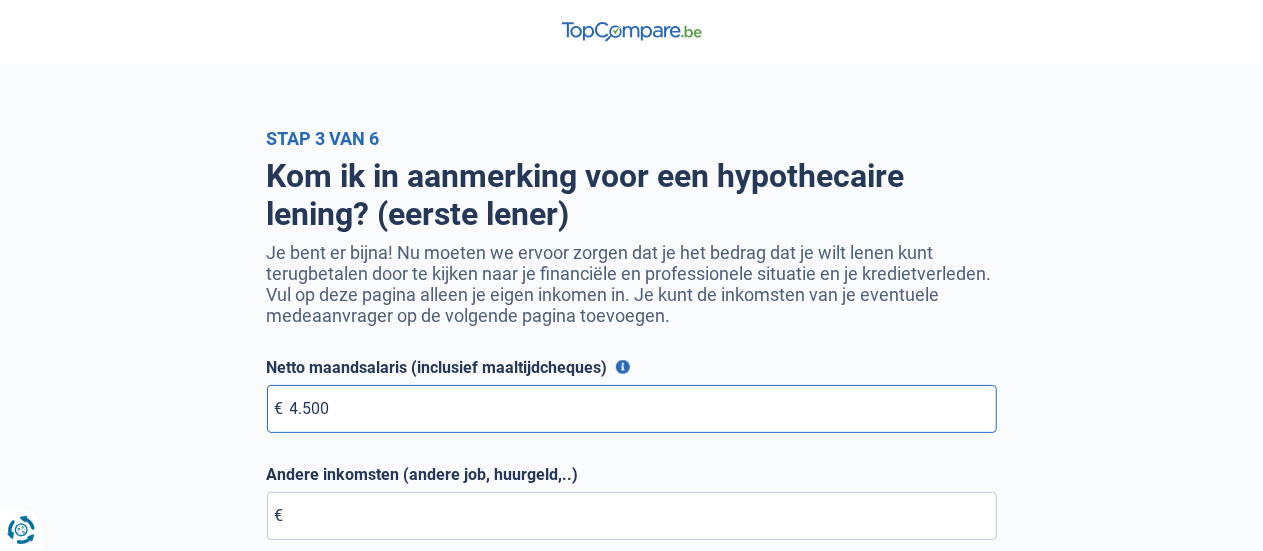 type on "4.500" 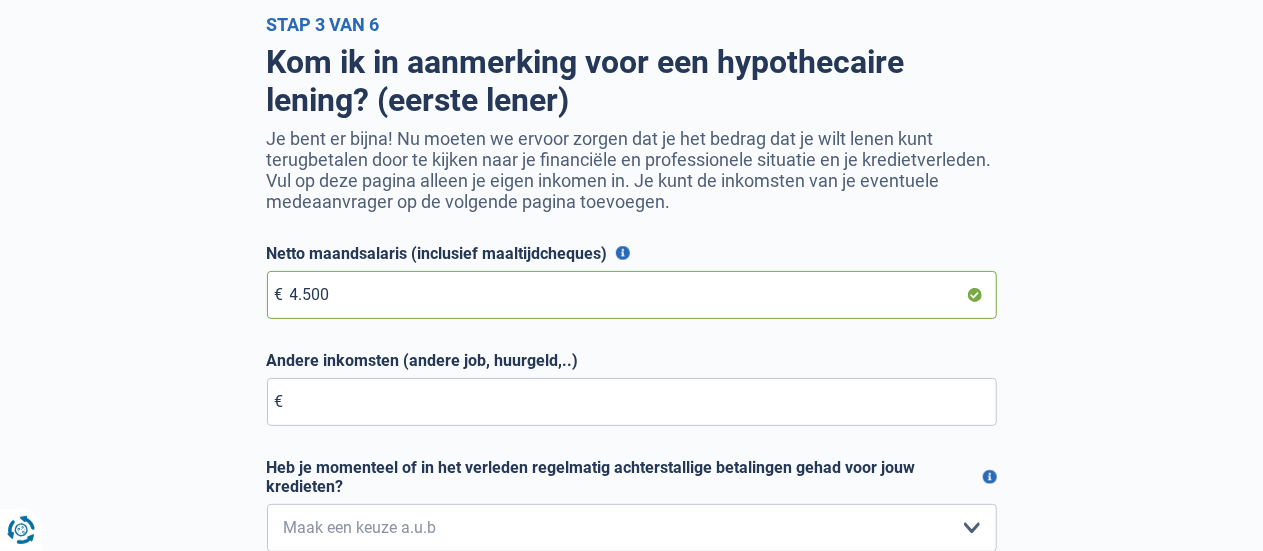 scroll, scrollTop: 116, scrollLeft: 0, axis: vertical 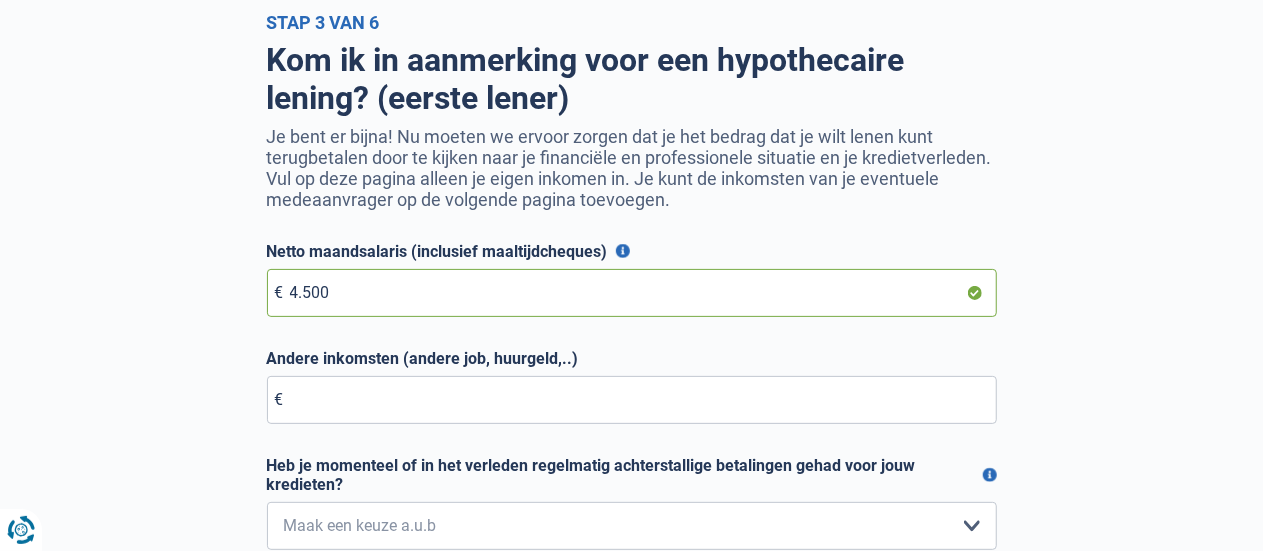 click on "4.500" at bounding box center [632, 293] 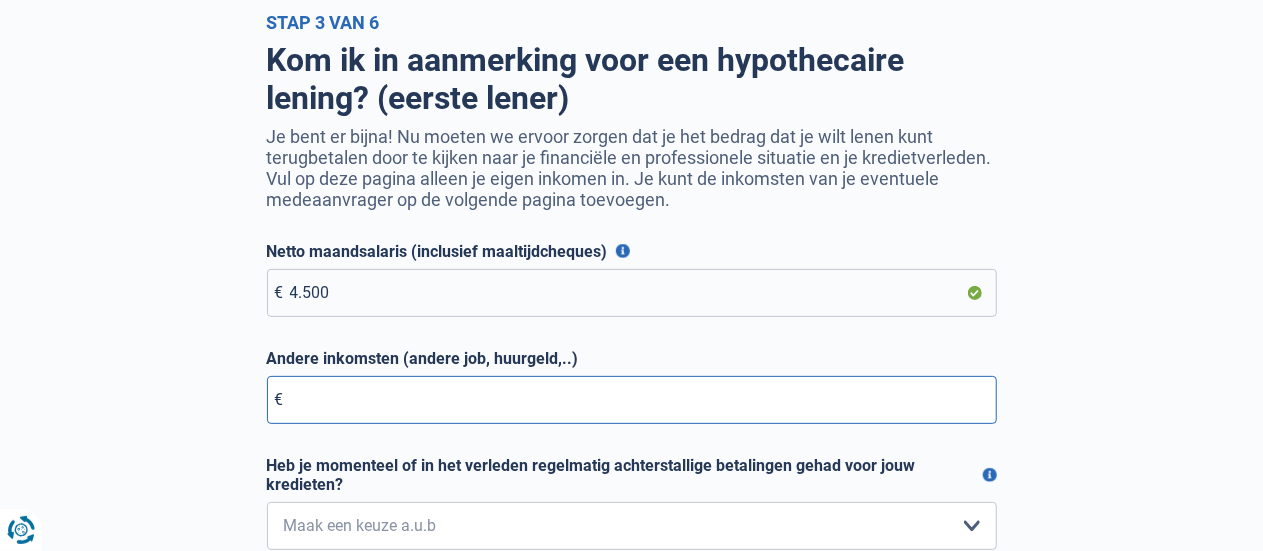 click on "Andere inkomsten (andere job, huurgeld,..)" at bounding box center [632, 400] 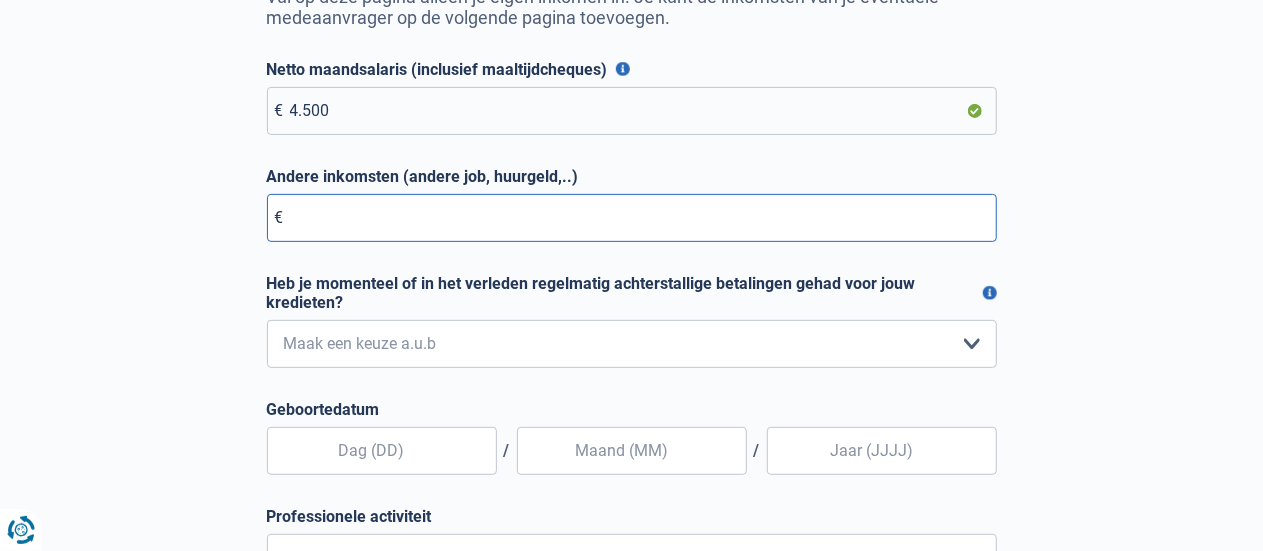 scroll, scrollTop: 394, scrollLeft: 0, axis: vertical 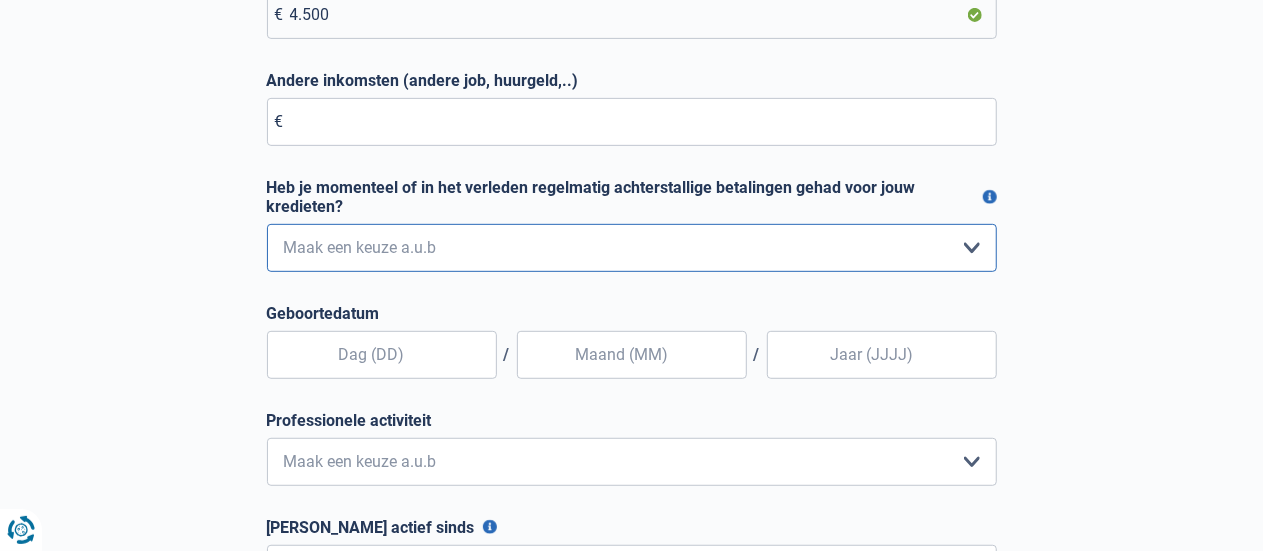 click on "Nee, nooit Ja, maar ik heb deze minder dan een jaar geleden afbetaald Ja, maar het is al meer dan een jaar geleden dat ik mijn achterstallige betalingen heb afbetaald Ja, ik heb nog geen terugbetalingen gedaan
Maak een keuze a.u.b" at bounding box center [632, 248] 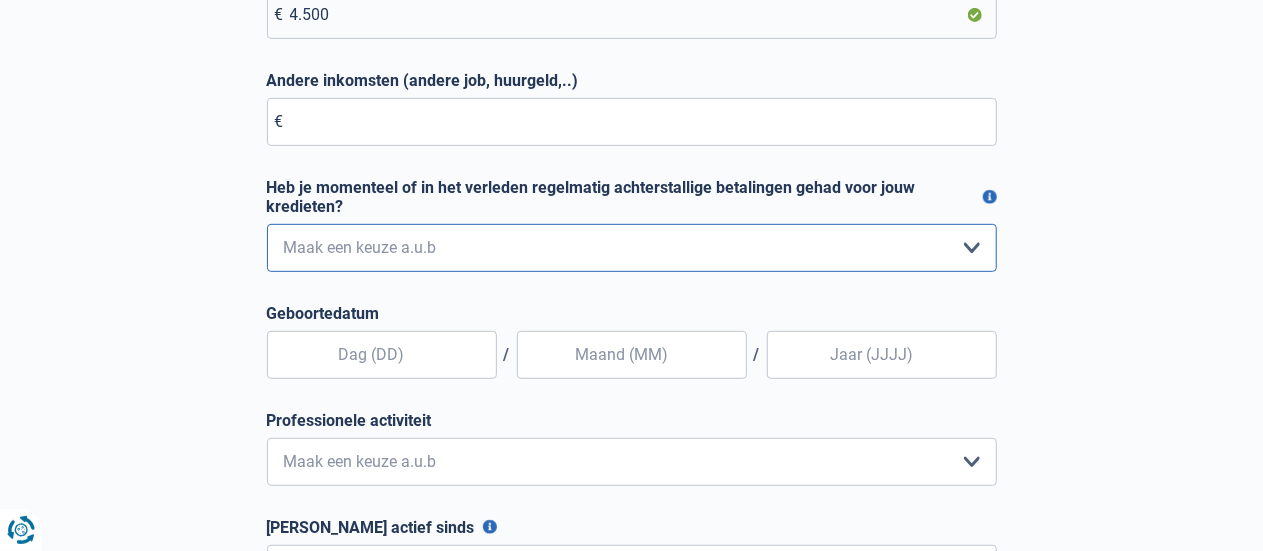 select on "0" 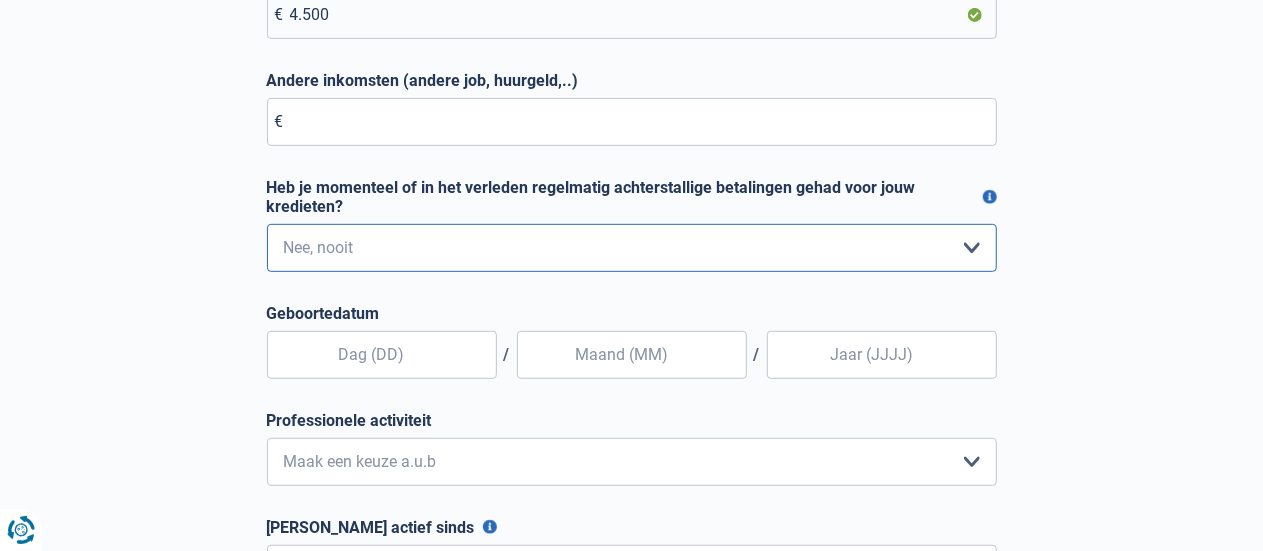 click on "Nee, nooit Ja, maar ik heb deze minder dan een jaar geleden afbetaald Ja, maar het is al meer dan een jaar geleden dat ik mijn achterstallige betalingen heb afbetaald Ja, ik heb nog geen terugbetalingen gedaan
Maak een keuze a.u.b" at bounding box center (632, 248) 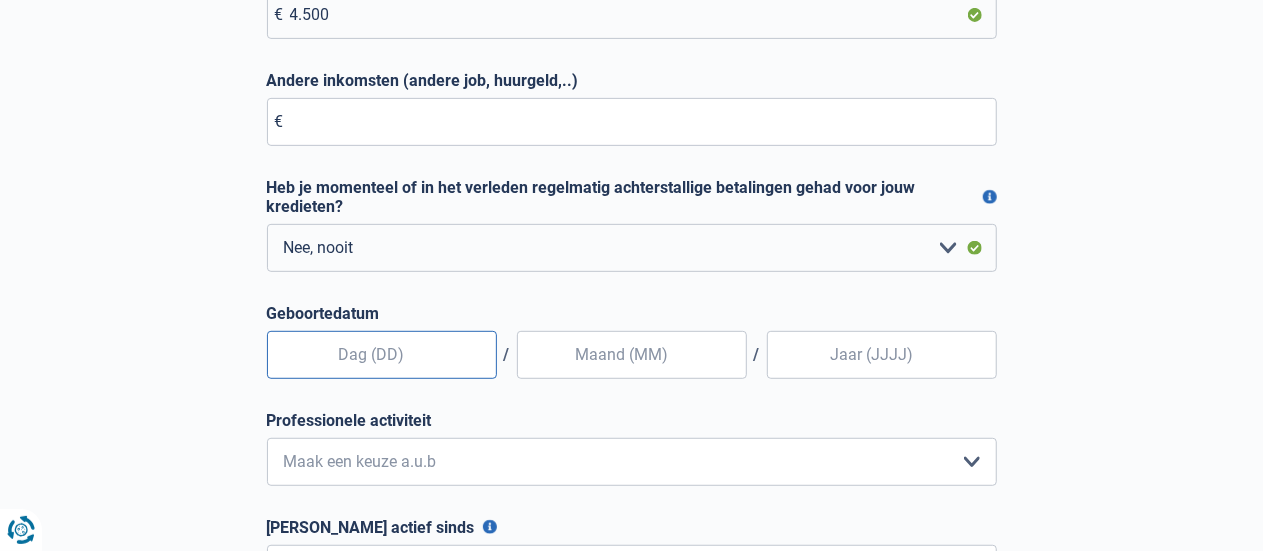 click at bounding box center [382, 355] 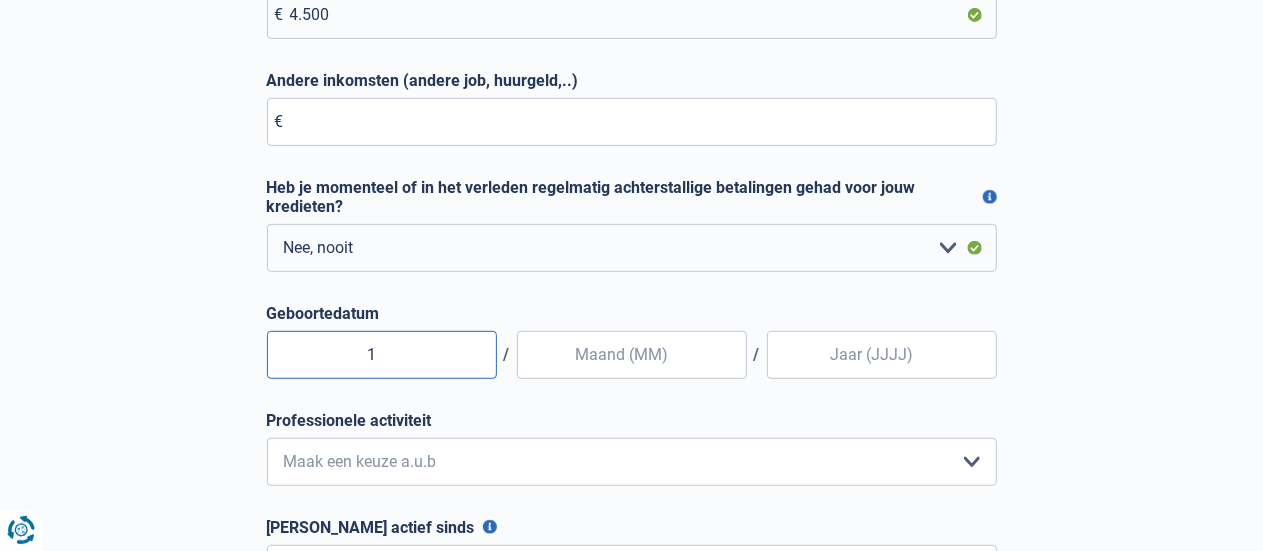 type on "12" 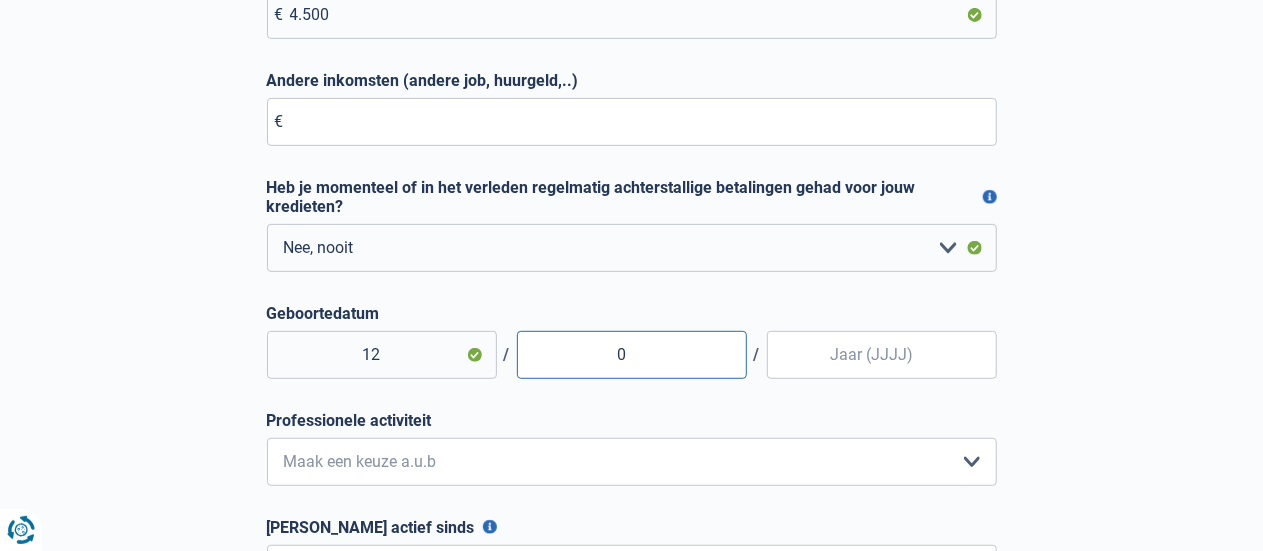 type on "05" 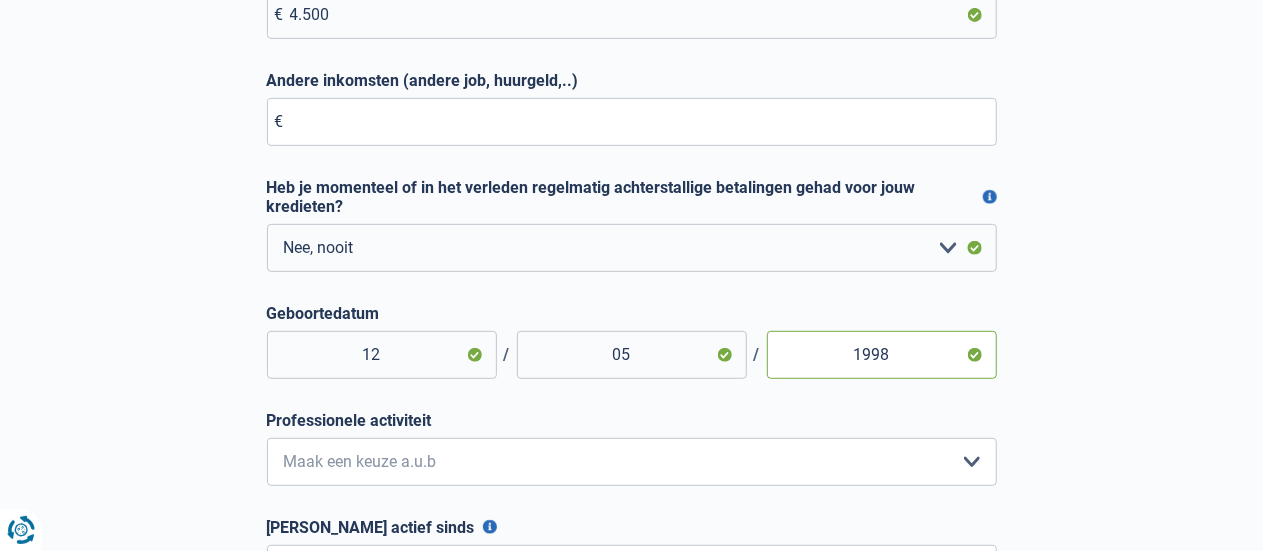 type on "1998" 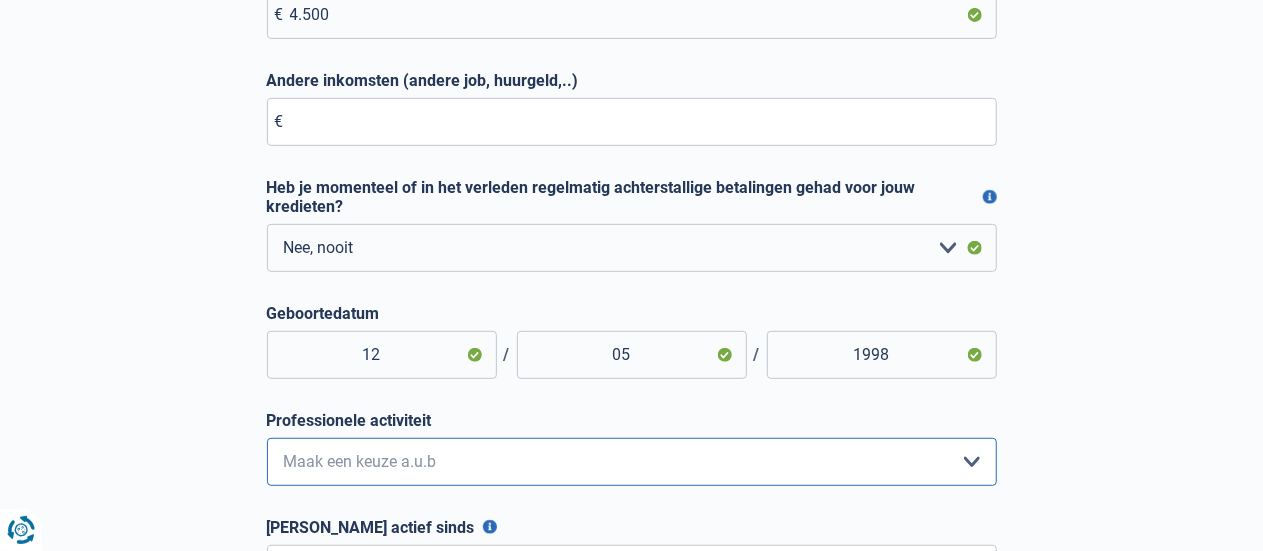 click on "Bediende Arbeider Ambtenaar Zelfstandige Bedrijfsleider Gepensioneerde Vrij beroep Werkloos Blijvend invalide Tijdelijke Mutualiteit Maatschappij Student Rentenier Zonder beroep
Maak een keuze a.u.b" at bounding box center [632, 462] 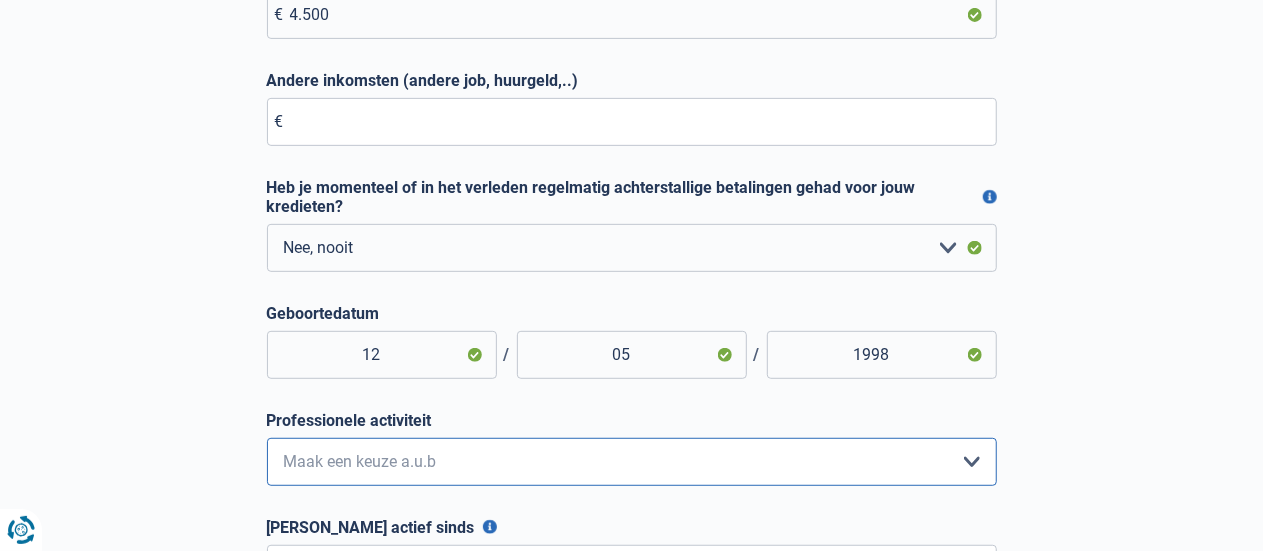 select on "worker" 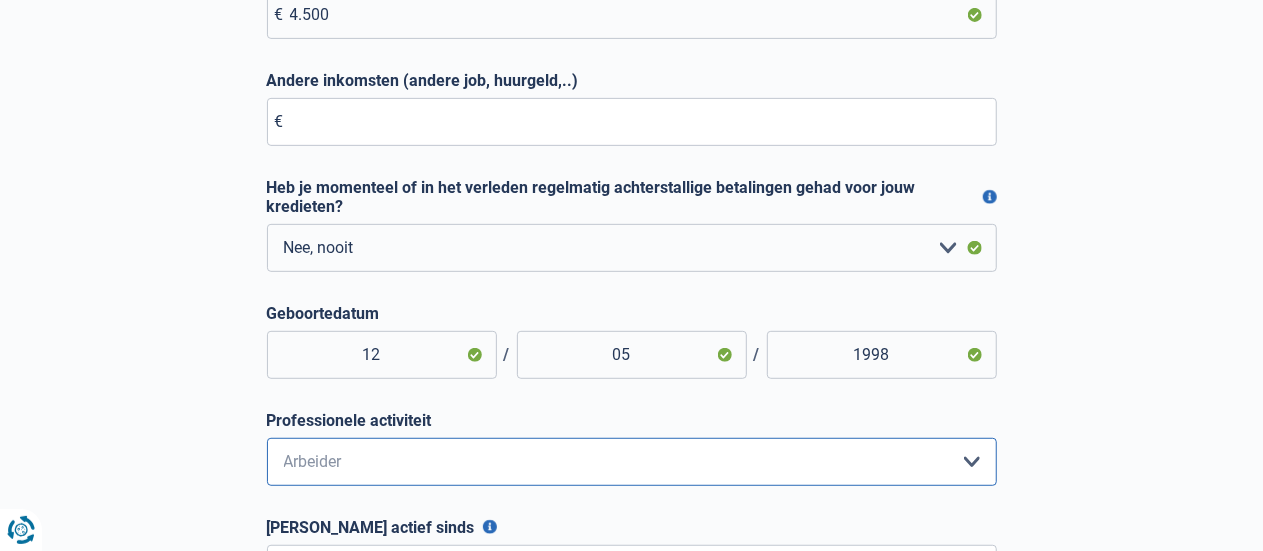 click on "Bediende Arbeider Ambtenaar Zelfstandige Bedrijfsleider Gepensioneerde Vrij beroep Werkloos Blijvend invalide Tijdelijke Mutualiteit Maatschappij Student Rentenier Zonder beroep
Maak een keuze a.u.b" at bounding box center (632, 462) 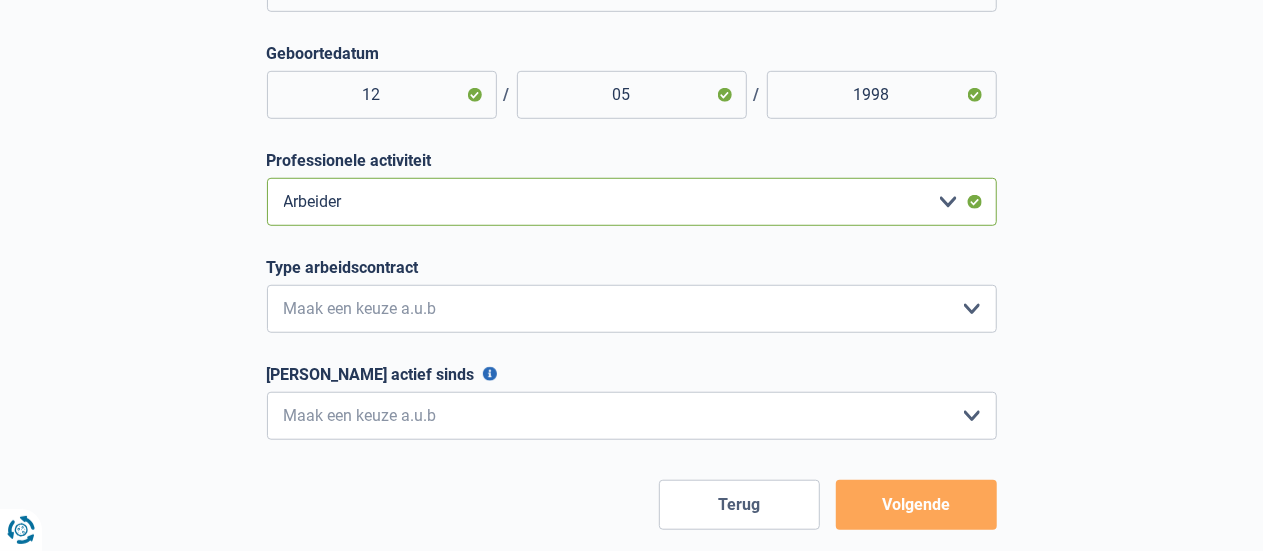 scroll, scrollTop: 674, scrollLeft: 0, axis: vertical 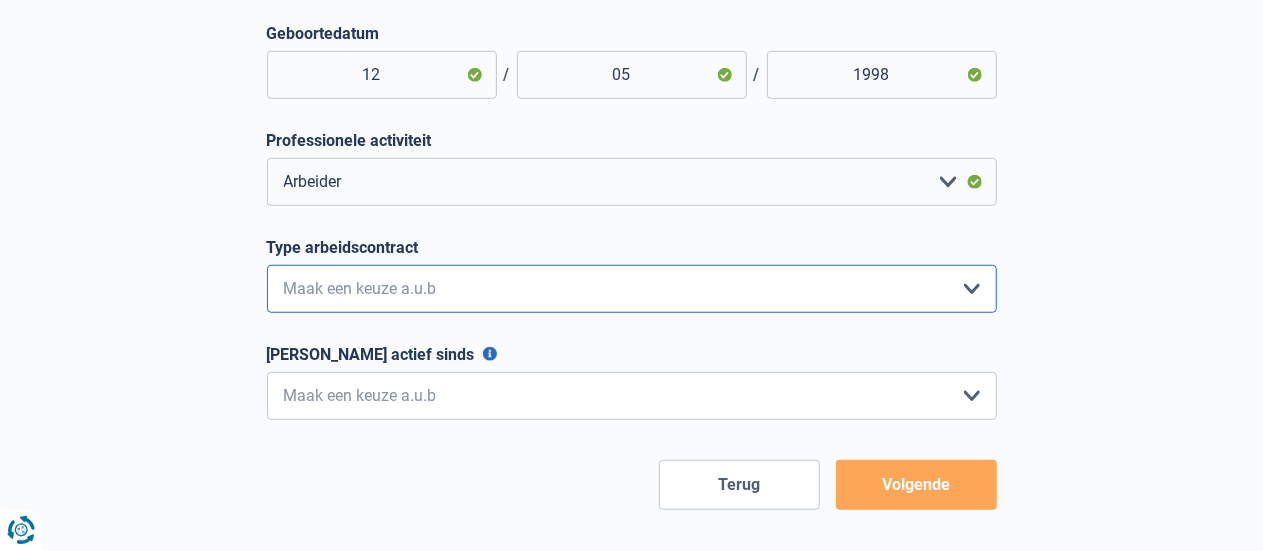 click on "Interimcontract Arbeidsovereenkomst van onbepaalde duur Arbeidsovereenkomst van bepaalde duur
Maak een keuze a.u.b" at bounding box center (632, 289) 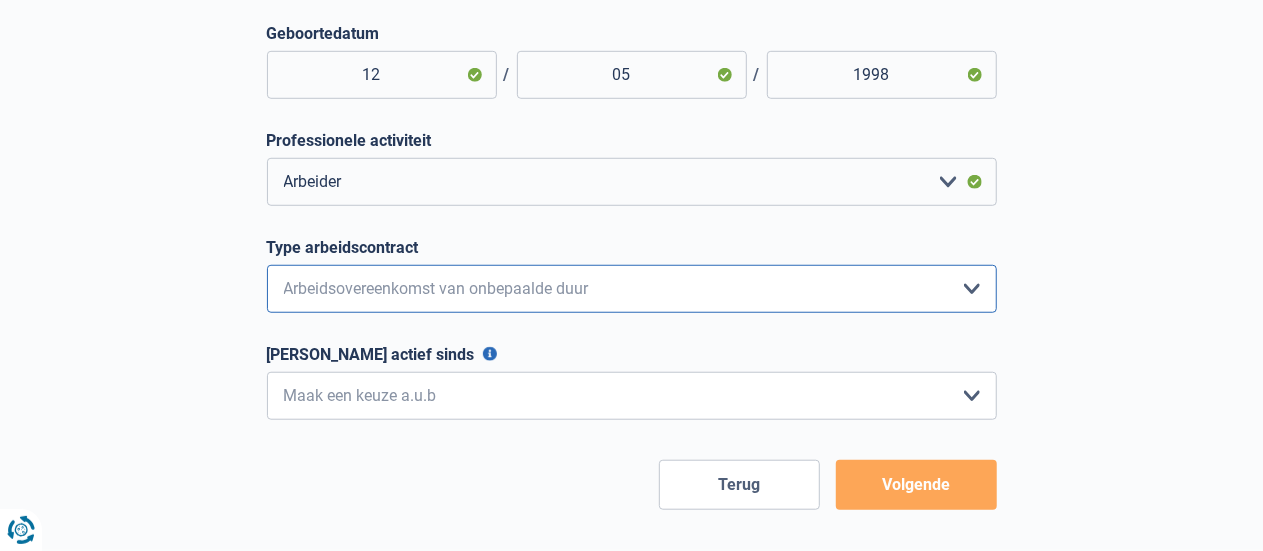 click on "Interimcontract Arbeidsovereenkomst van onbepaalde duur Arbeidsovereenkomst van bepaalde duur
Maak een keuze a.u.b" at bounding box center [632, 289] 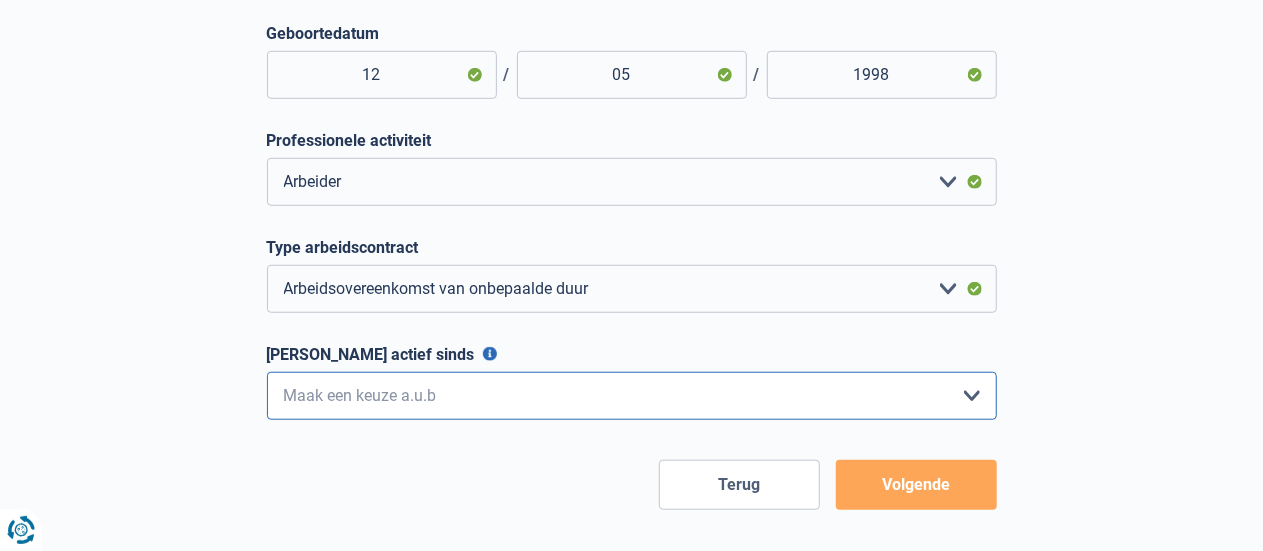 click on "< 6 maanden 6 - 12 maanden 12 - 24 maanden 24 - 36 maanden > 36 maanden
Maak een keuze a.u.b" at bounding box center (632, 396) 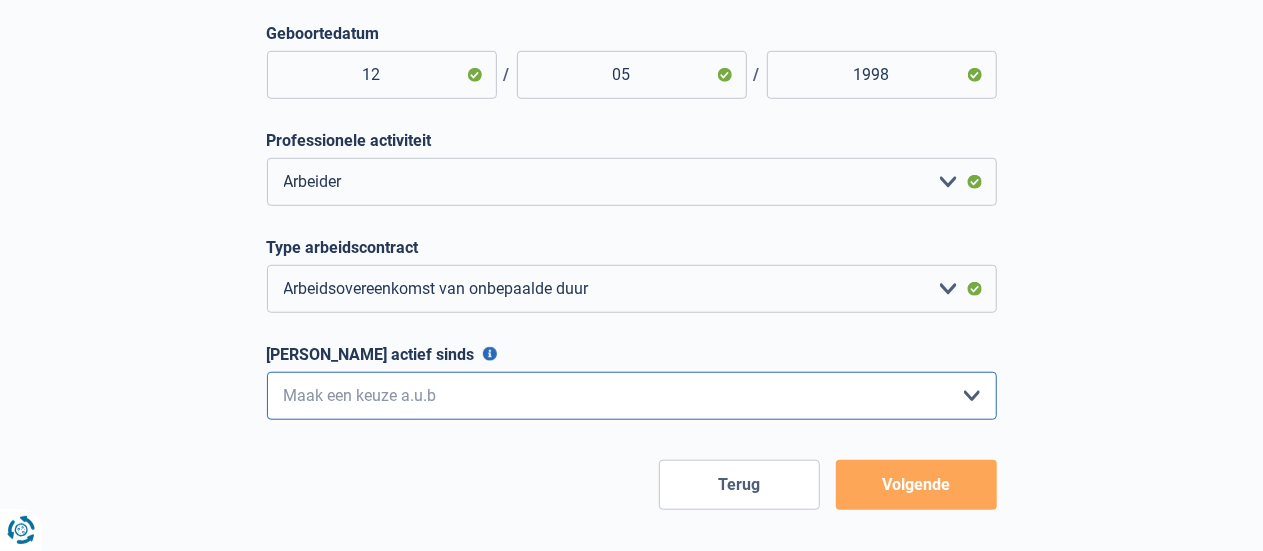 select on "more36" 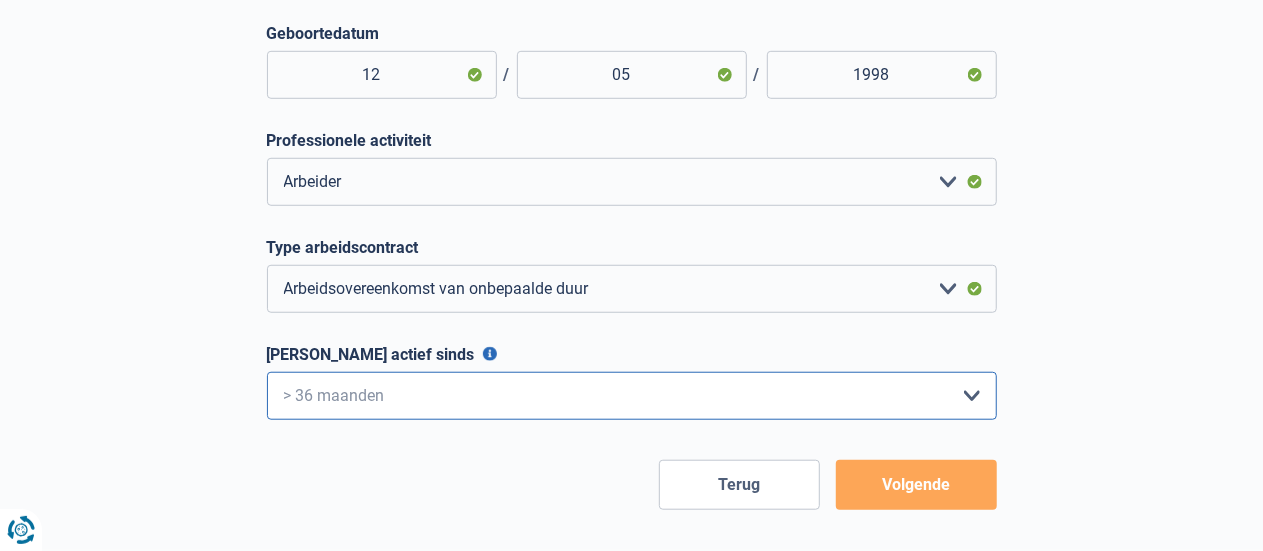 click on "< 6 maanden 6 - 12 maanden 12 - 24 maanden 24 - 36 maanden > 36 maanden
Maak een keuze a.u.b" at bounding box center (632, 396) 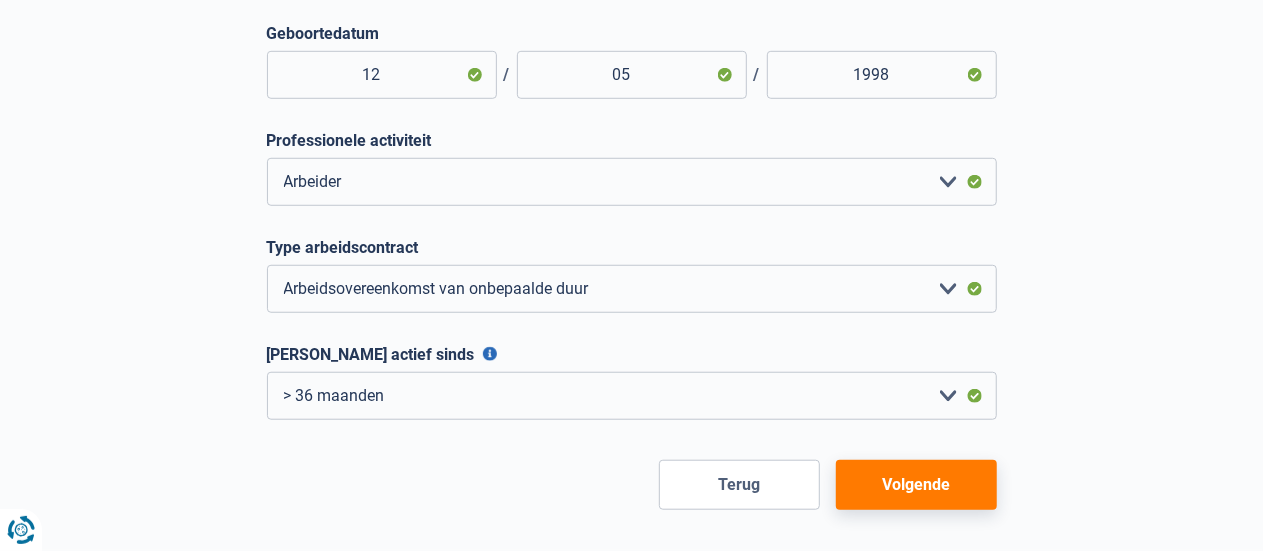 click on "U hebt controle over uw gegevens
Onze zakelijke partners en wij gebruiken technologieën, inclusief cookies, om informatie over u te verzamelen voor verschillende doeleinden, inclusief:
Door ‘Accepteren’ te selecteren, geeft u toestemming voor al deze doeleinden. U kunt ook kiezen om doeleinden te specificeren waarvoor u toestemming geeft door het selectievakje naast het doeleinde aan te klikken en ‘Instellingen opslaan’ te selecteren.
U kunt uw toestemming te allen tijde intrekken door linksonder op de website op het kleine pictogram te drukken.
Door op de link te klikken kunt u meer lezen over hoe we cookies en andere technologieën gebruiken en hoe we persoonsgegevens verzamelen en verwerken.
Meer lezen over cookies
Details weergeven" 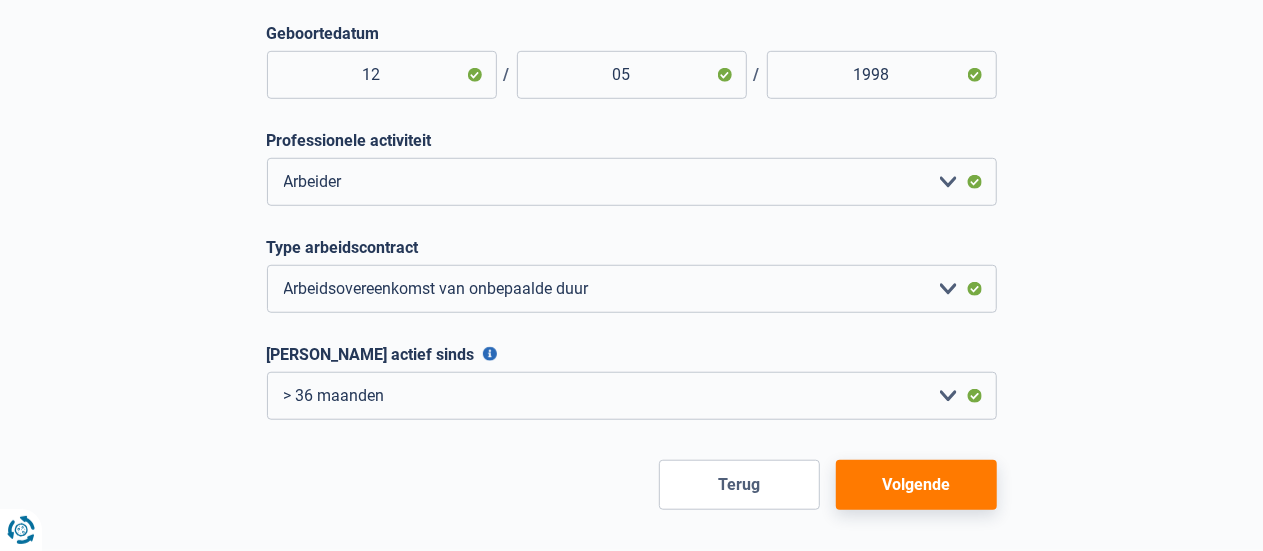 click on "Volgende" at bounding box center [916, 485] 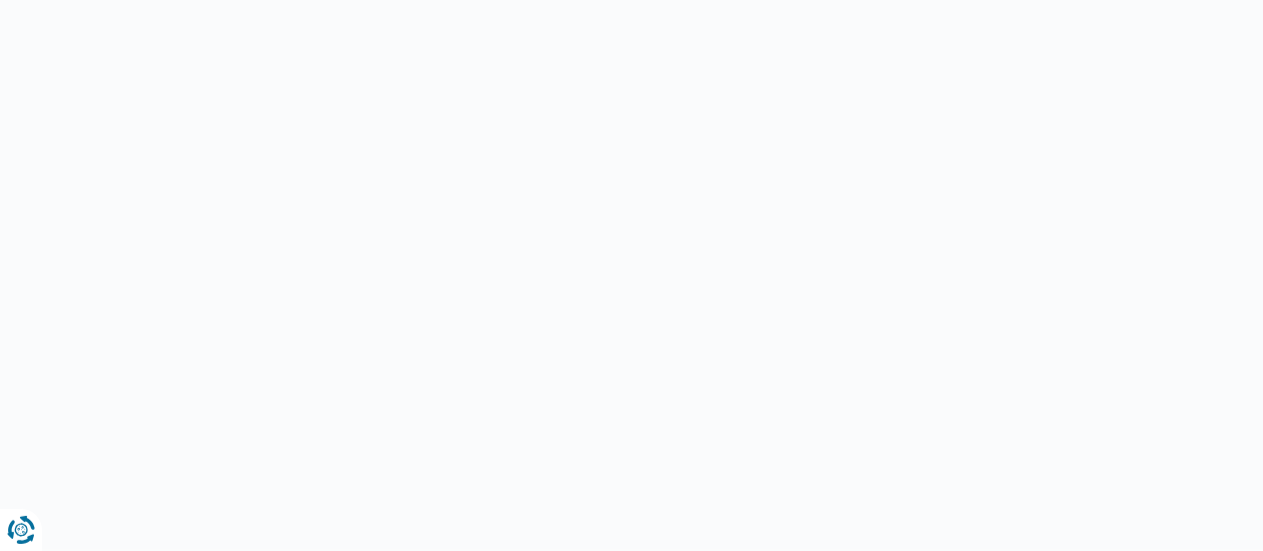 scroll, scrollTop: 0, scrollLeft: 0, axis: both 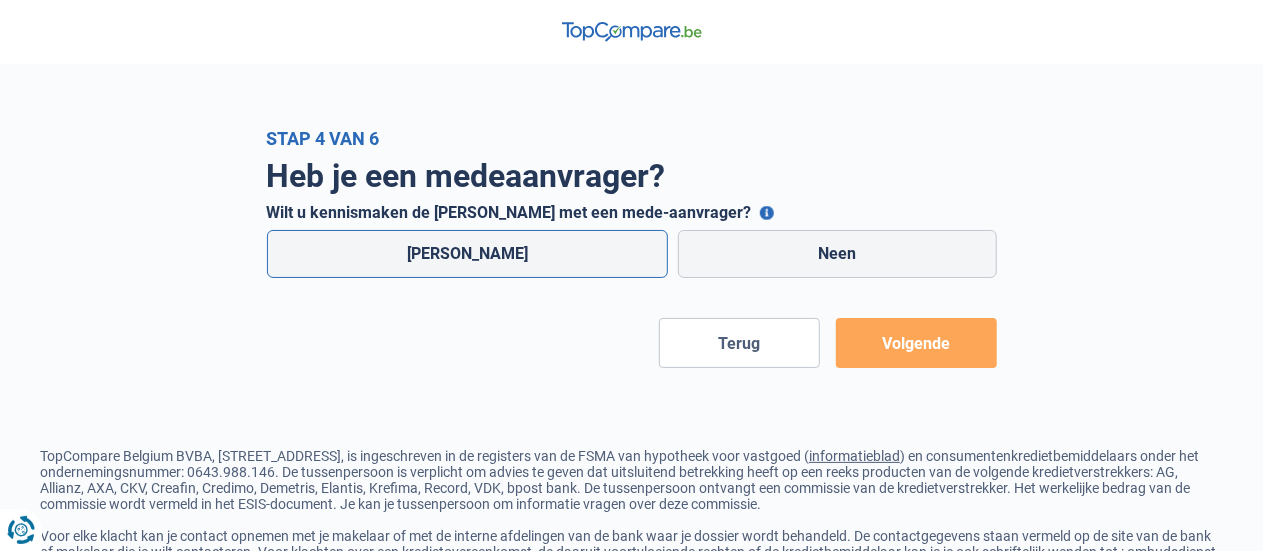 click on "Ja" at bounding box center (468, 254) 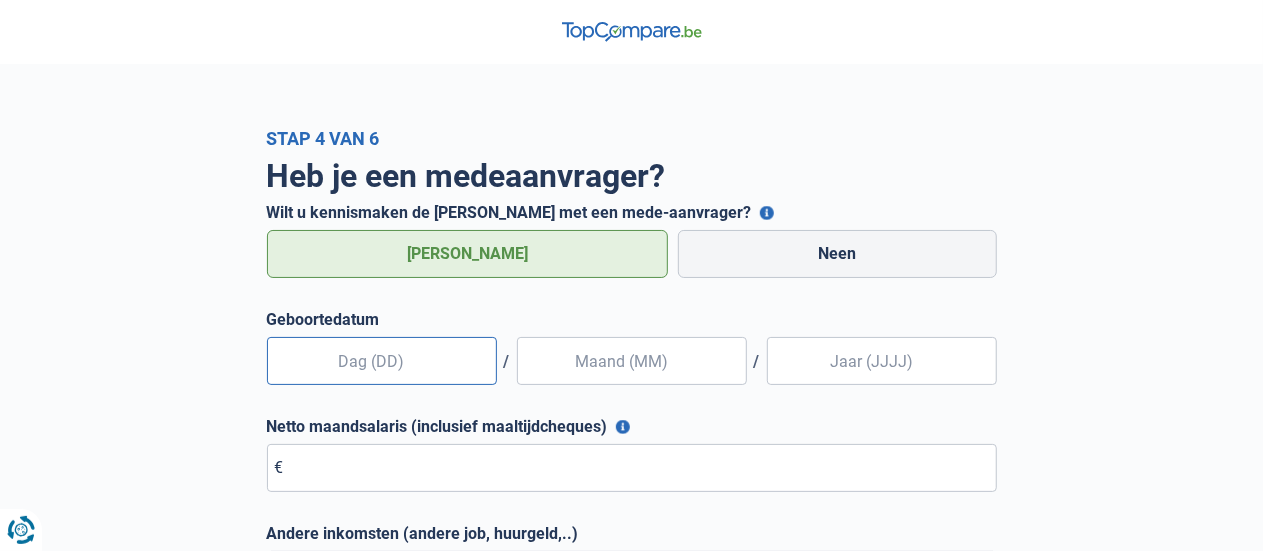 click at bounding box center [382, 361] 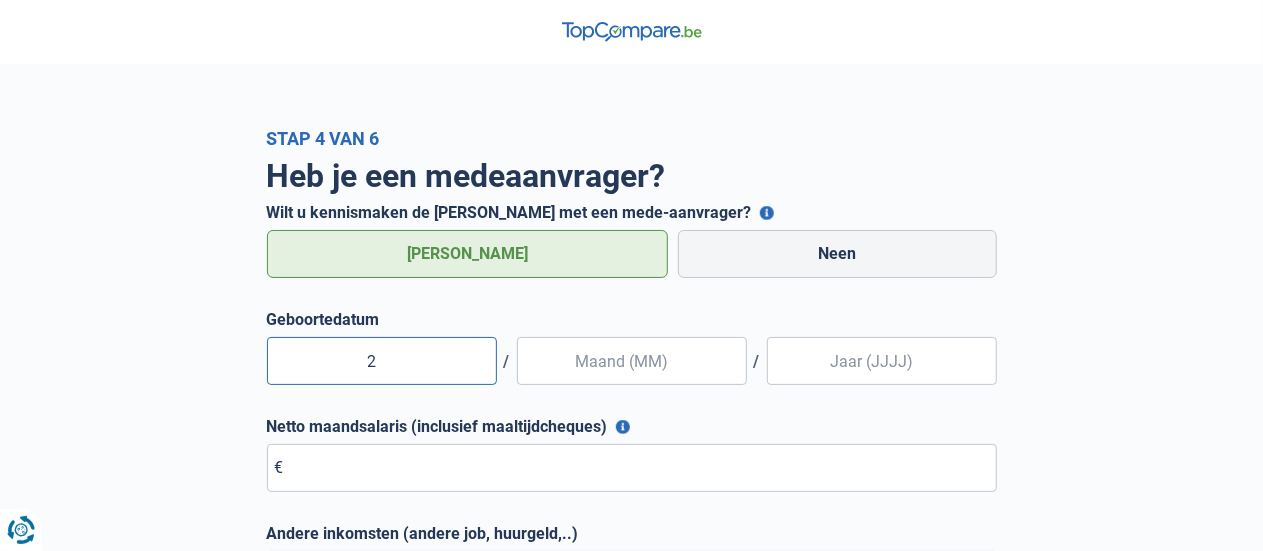 type on "22" 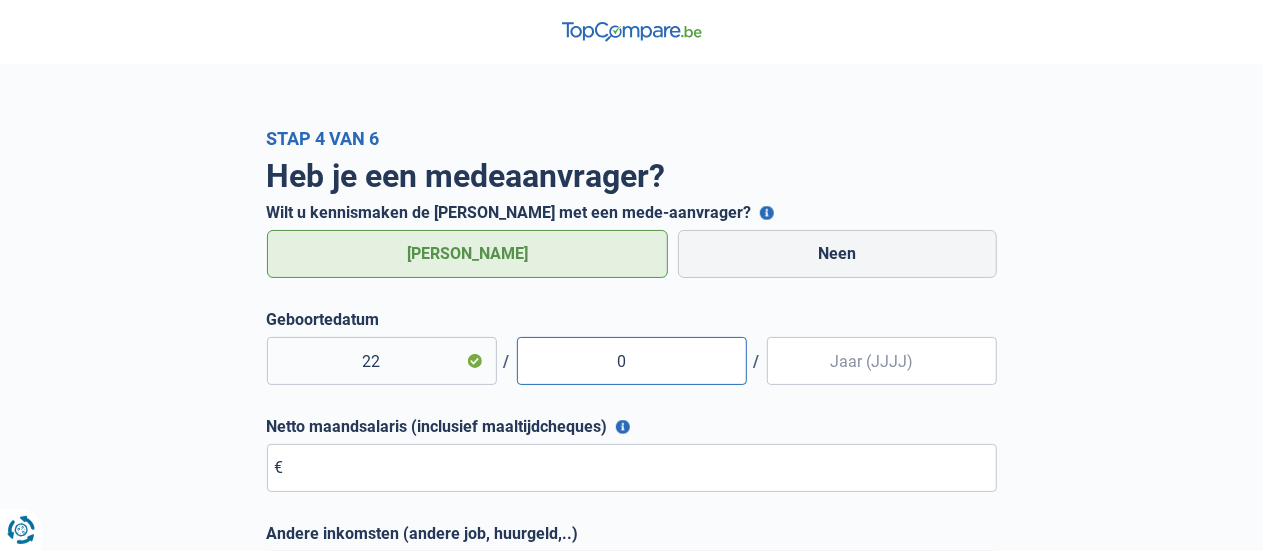 type on "05" 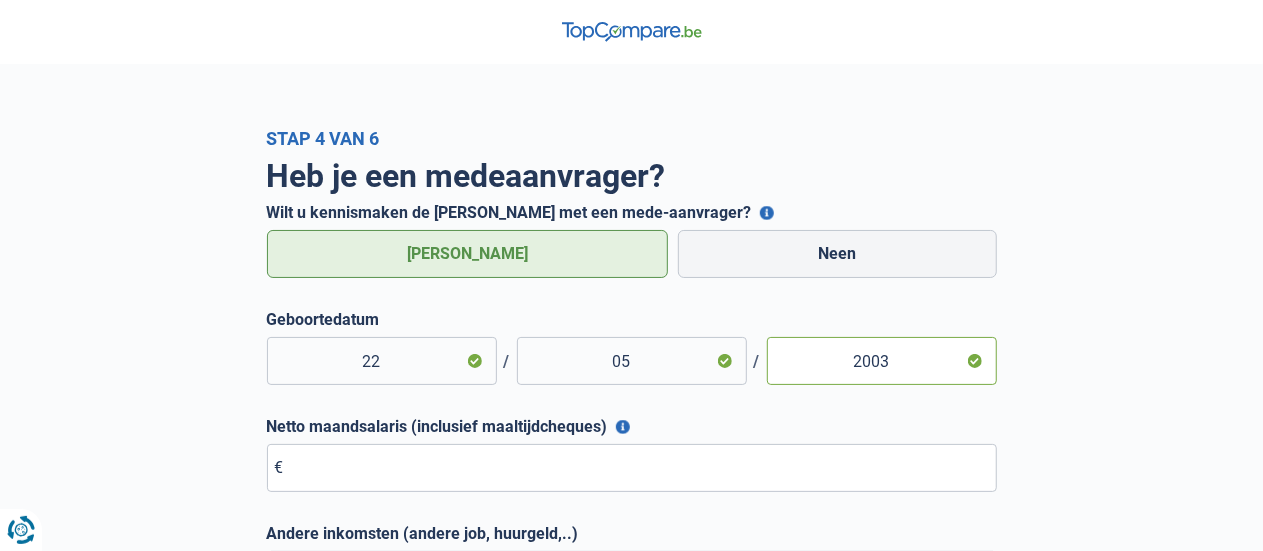 type on "2003" 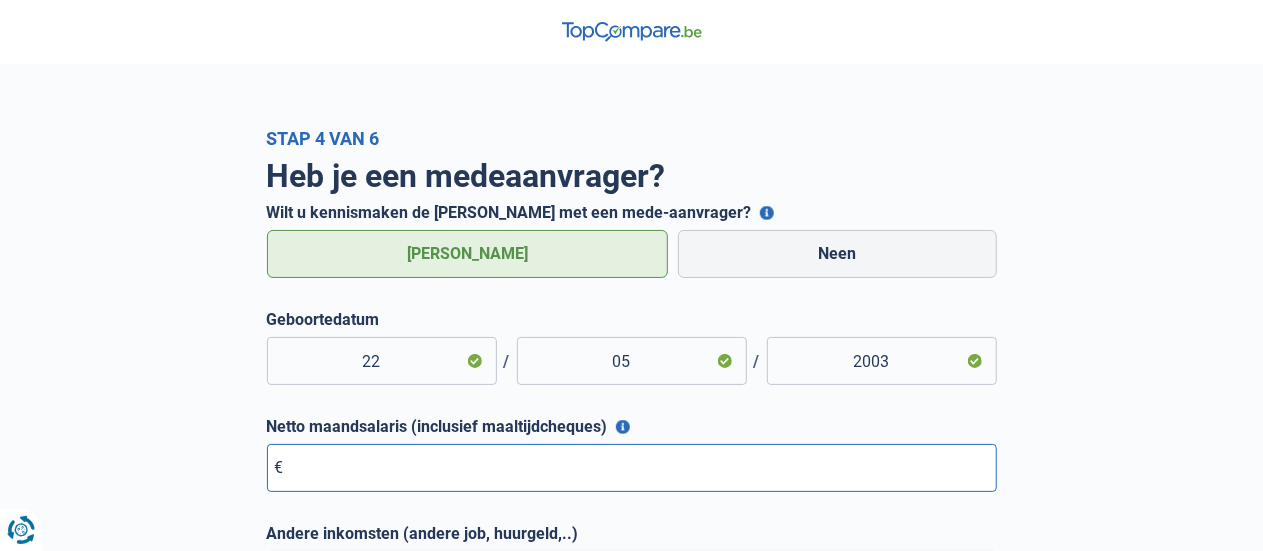 click on "Netto maandsalaris (inclusief maaltijdcheques)" at bounding box center (632, 468) 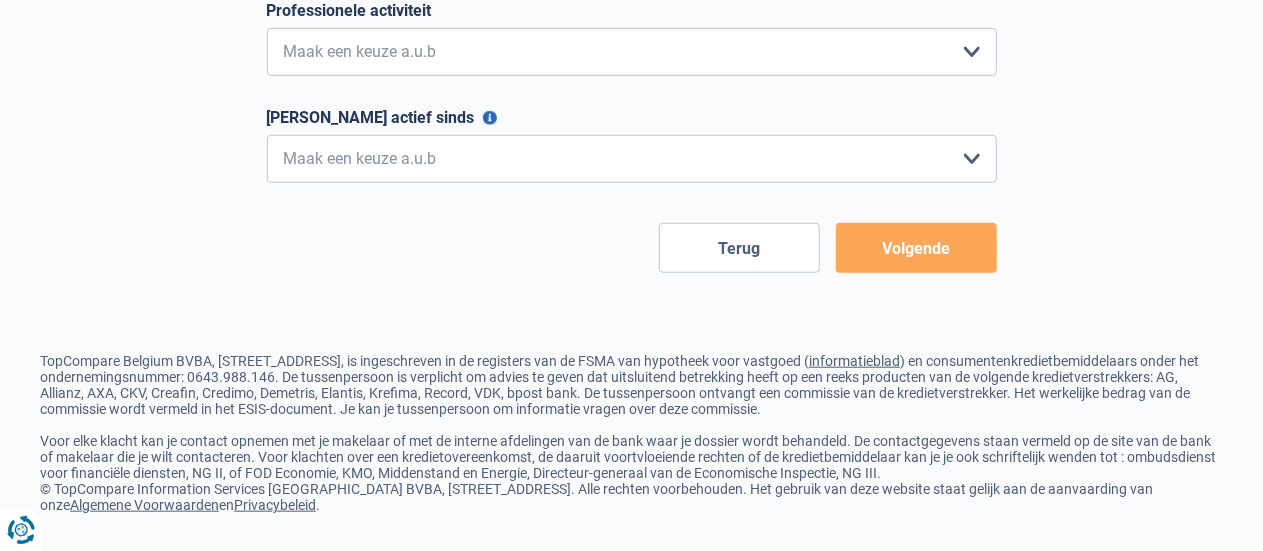 scroll, scrollTop: 768, scrollLeft: 0, axis: vertical 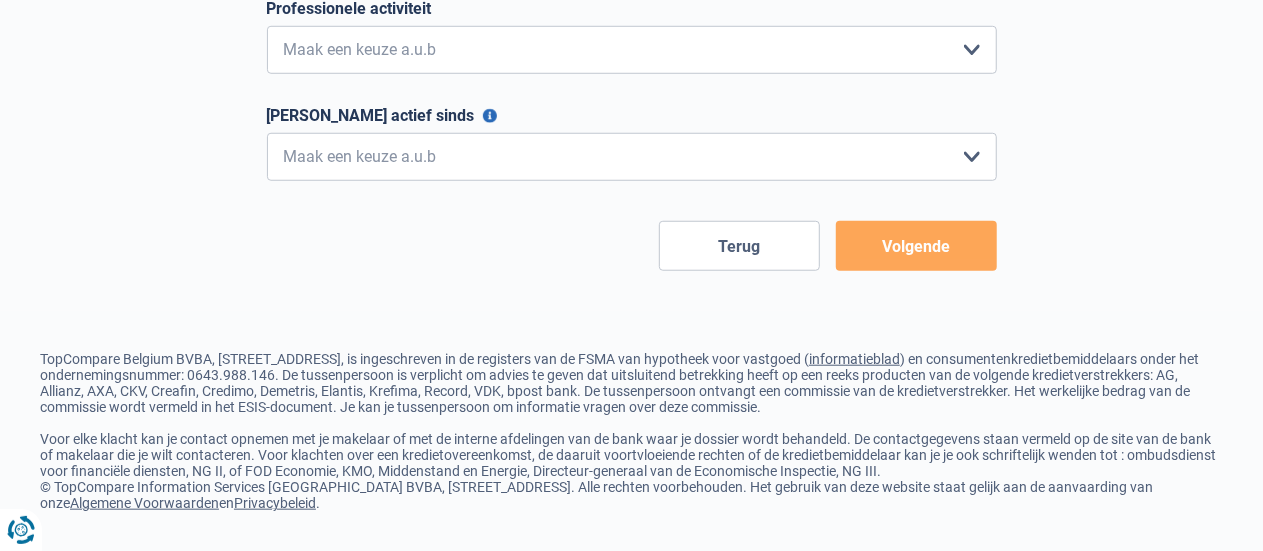 click on "Terug" at bounding box center [739, 246] 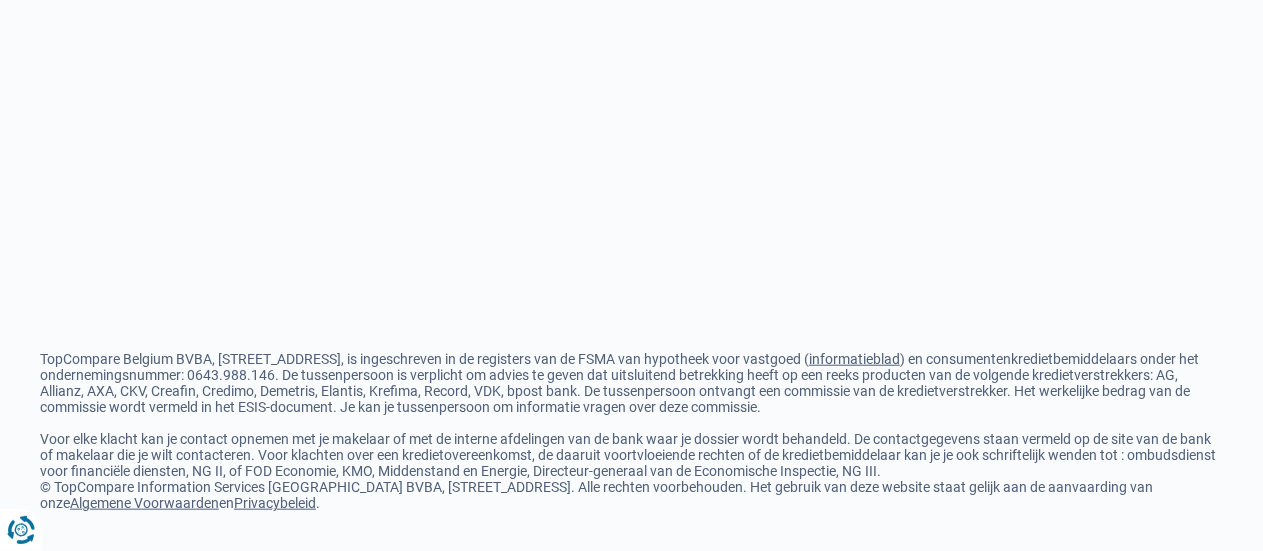 scroll, scrollTop: 0, scrollLeft: 0, axis: both 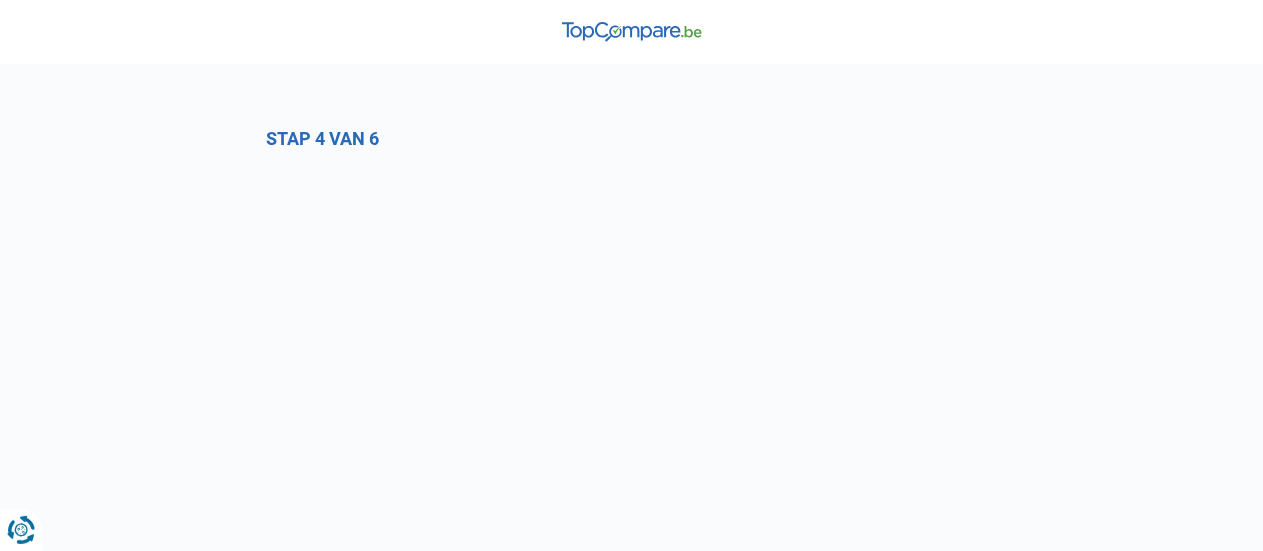 select on "0" 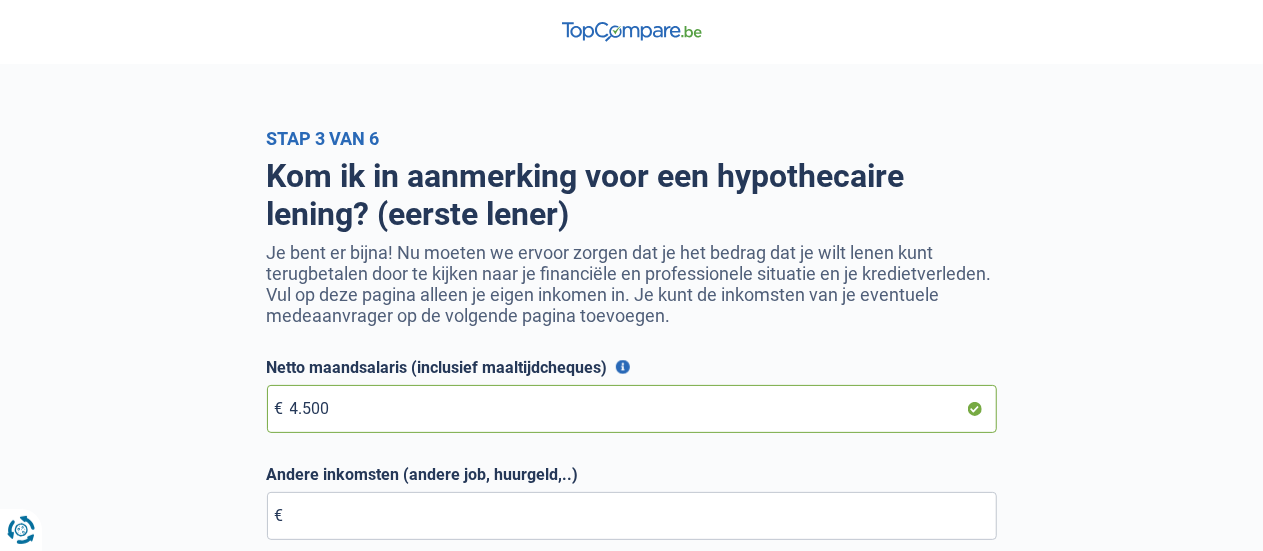 click on "4.500" at bounding box center (632, 409) 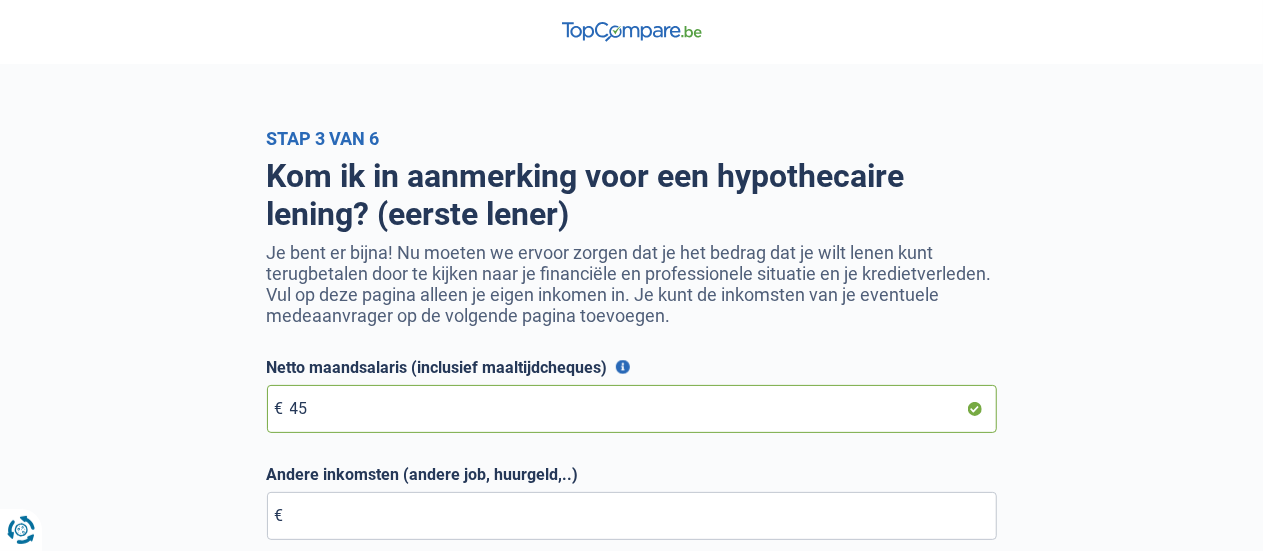type on "4" 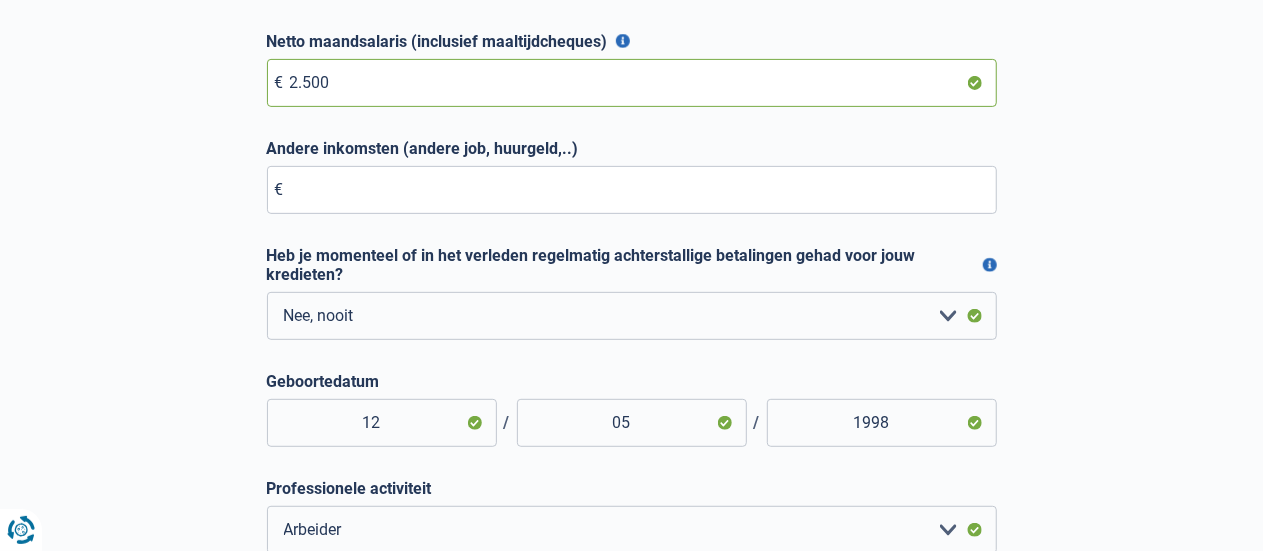 scroll, scrollTop: 324, scrollLeft: 0, axis: vertical 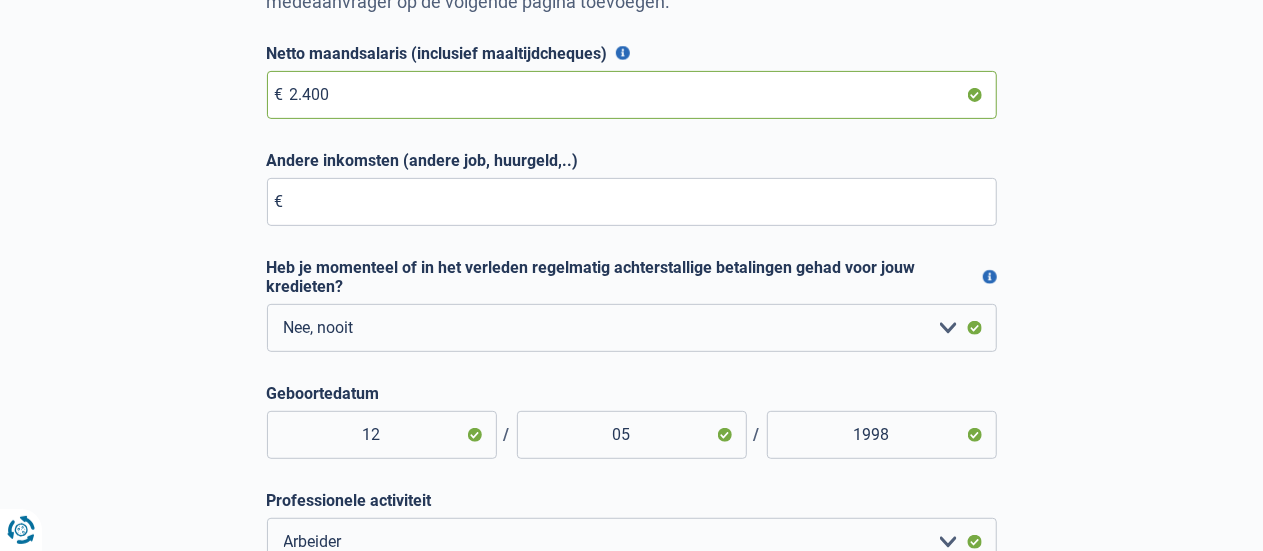 type on "2.400" 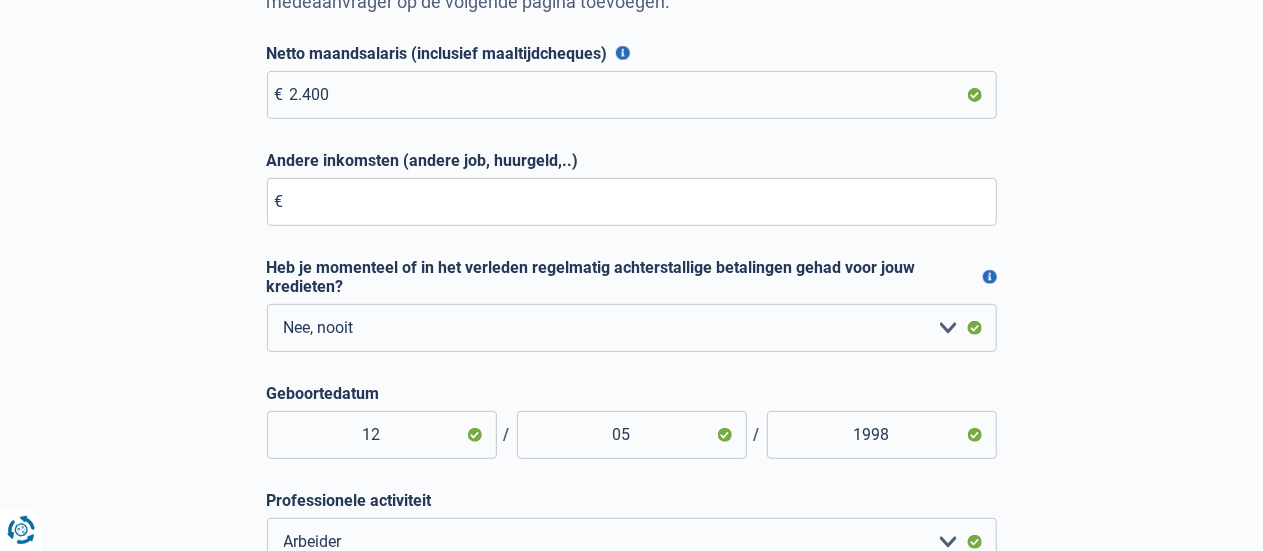 drag, startPoint x: 1250, startPoint y: 209, endPoint x: 1279, endPoint y: 211, distance: 29.068884 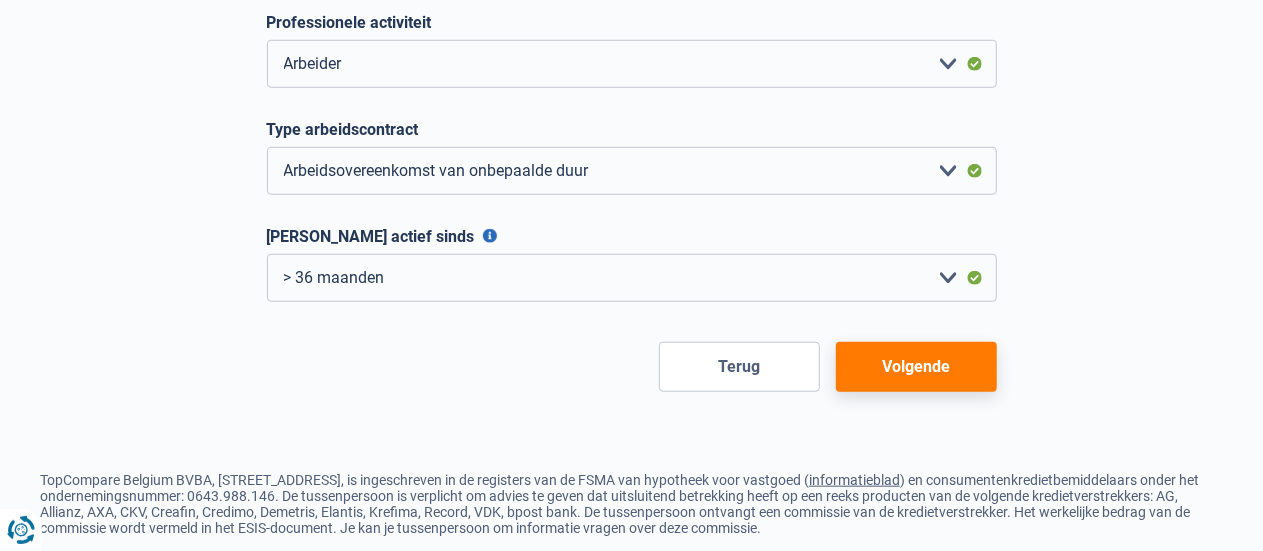 click on "Volgende" at bounding box center (916, 367) 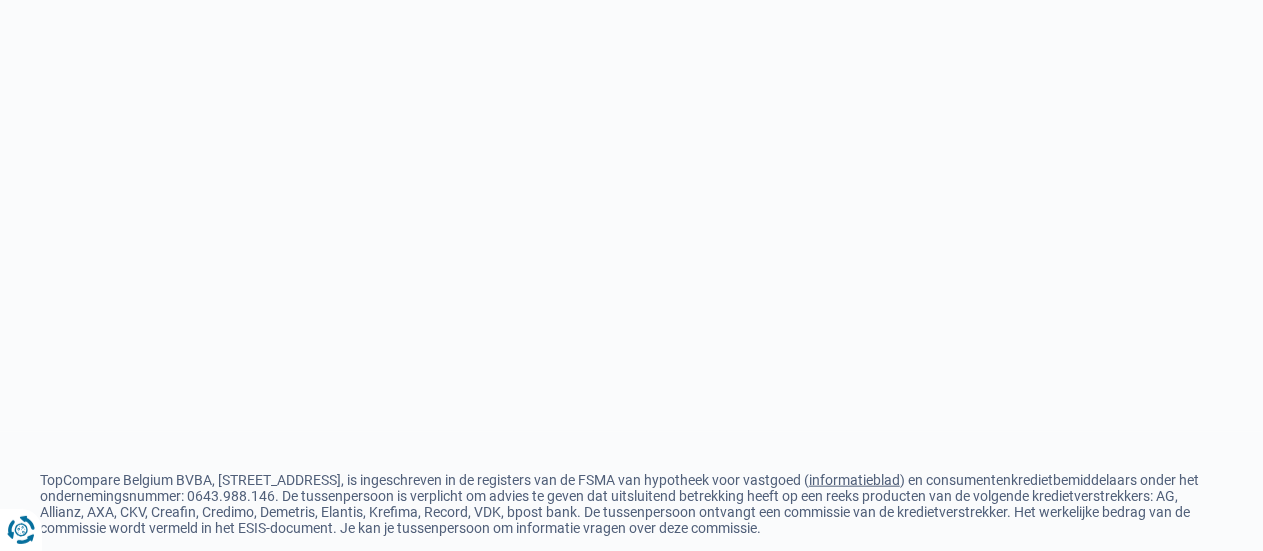 scroll, scrollTop: 0, scrollLeft: 0, axis: both 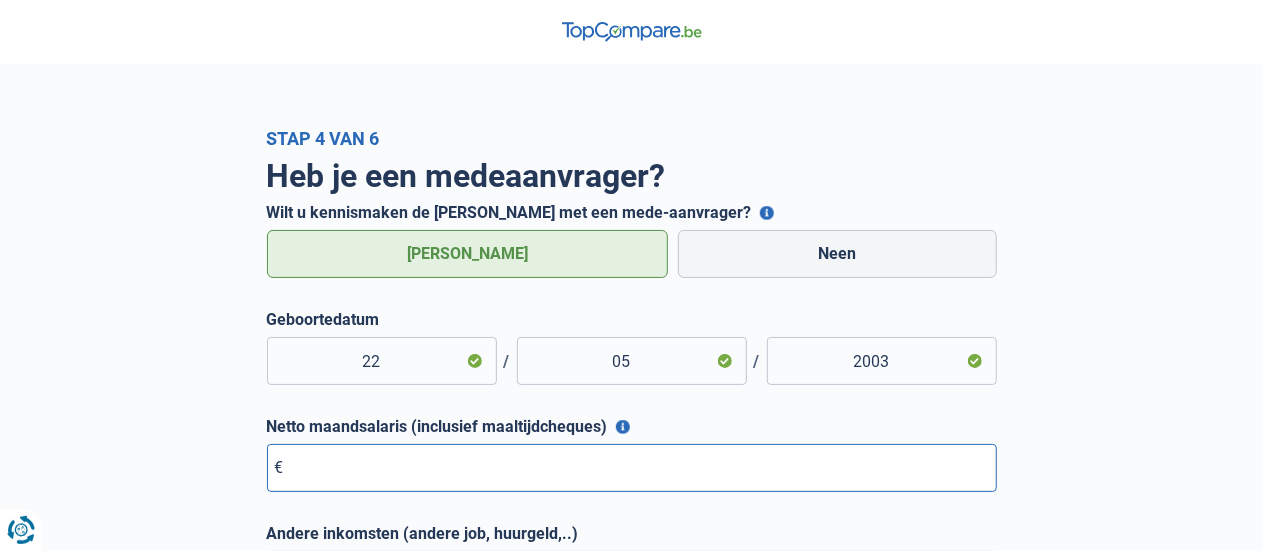 click on "Netto maandsalaris (inclusief maaltijdcheques)" at bounding box center [632, 468] 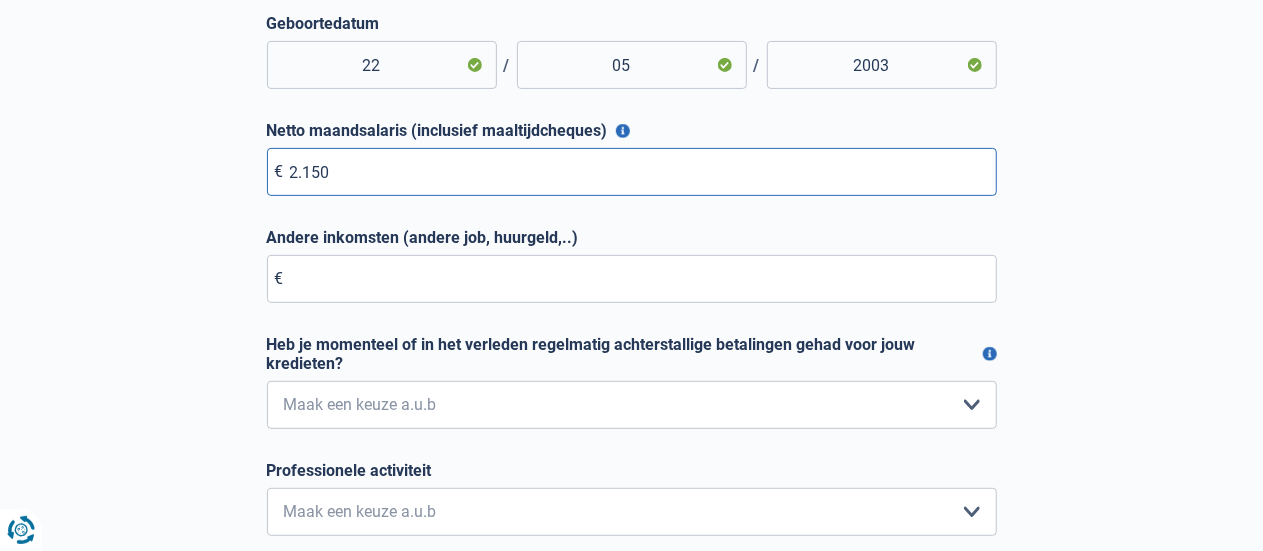 scroll, scrollTop: 314, scrollLeft: 0, axis: vertical 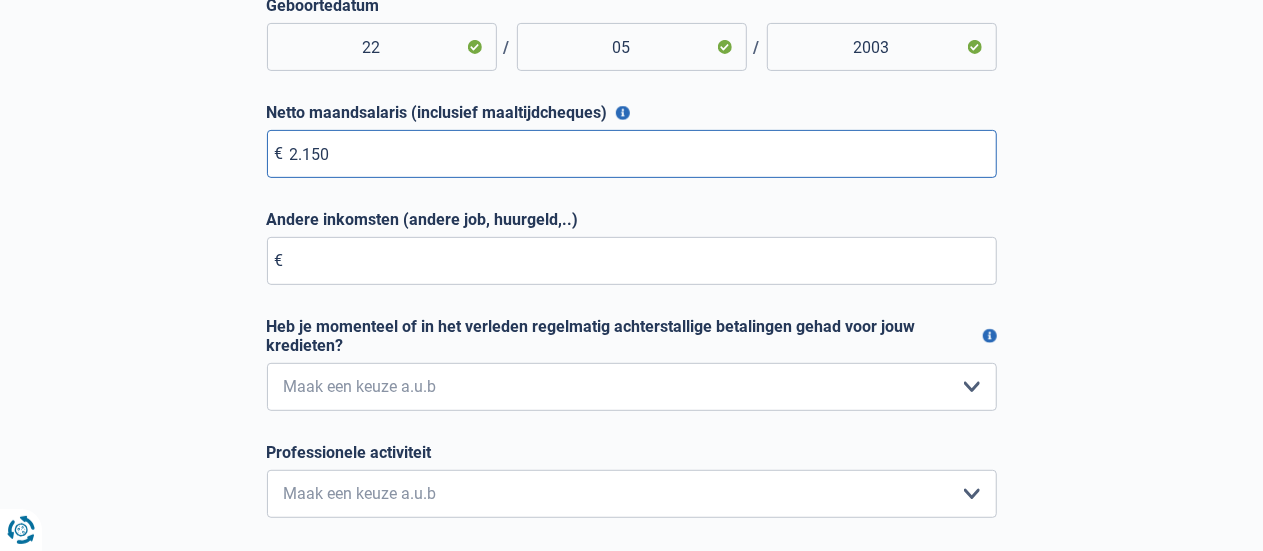 type on "2.150" 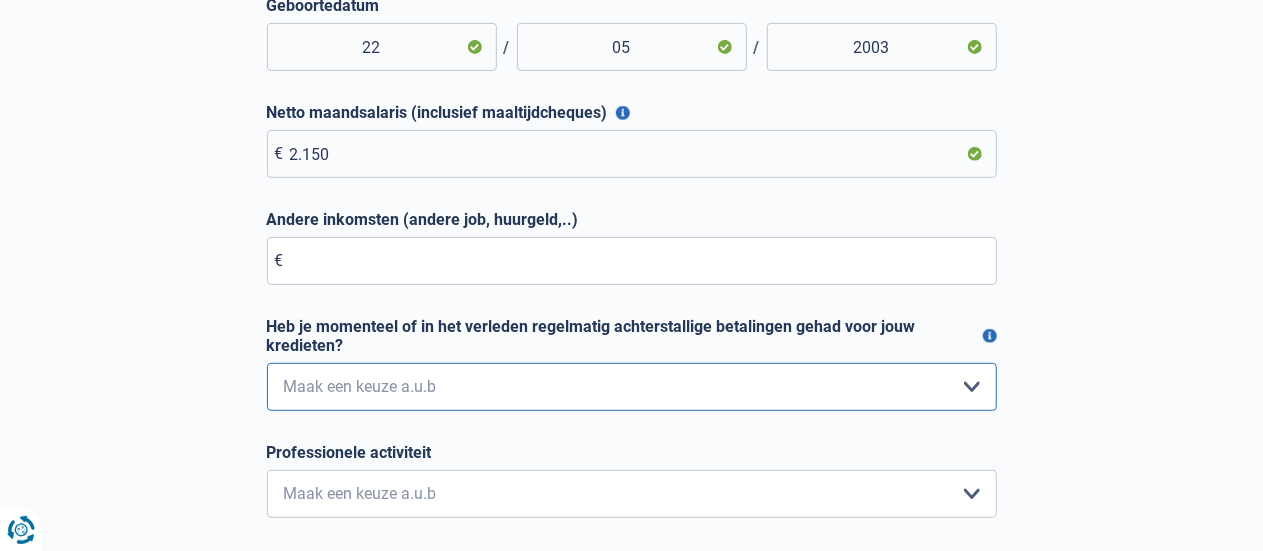 click on "Nee, nooit Ja, maar ik heb deze minder dan een jaar geleden afbetaald Ja, maar het is al meer dan een jaar geleden dat ik mijn achterstallige betalingen heb afbetaald Ja, ik heb nog geen terugbetalingen gedaan
Maak een keuze a.u.b" at bounding box center (632, 387) 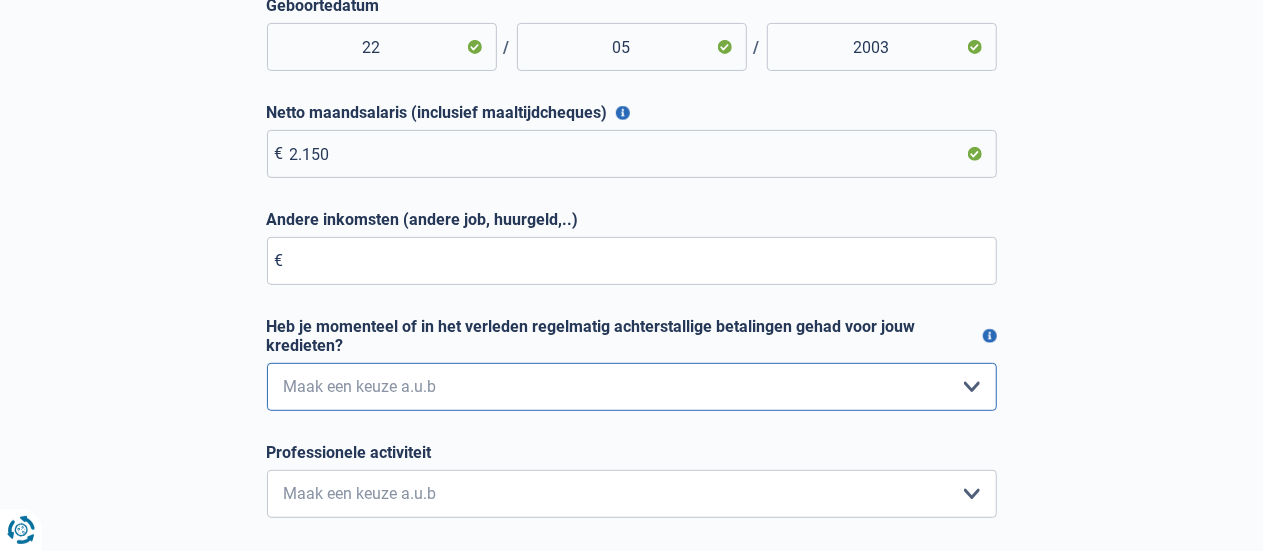 select on "0" 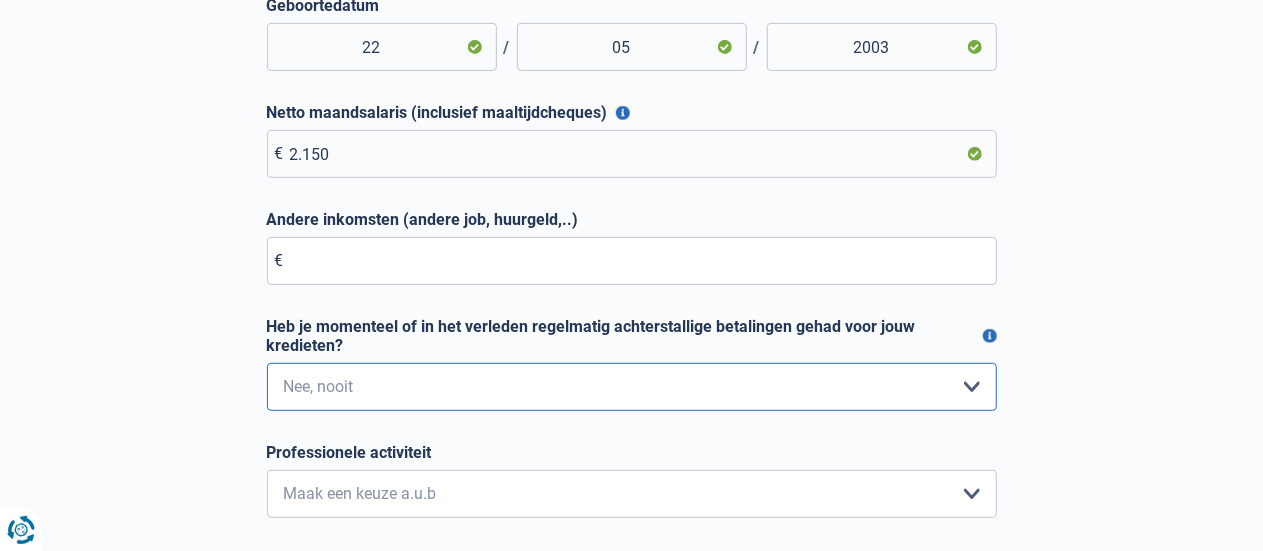 click on "Nee, nooit Ja, maar ik heb deze minder dan een jaar geleden afbetaald Ja, maar het is al meer dan een jaar geleden dat ik mijn achterstallige betalingen heb afbetaald Ja, ik heb nog geen terugbetalingen gedaan
Maak een keuze a.u.b" at bounding box center [632, 387] 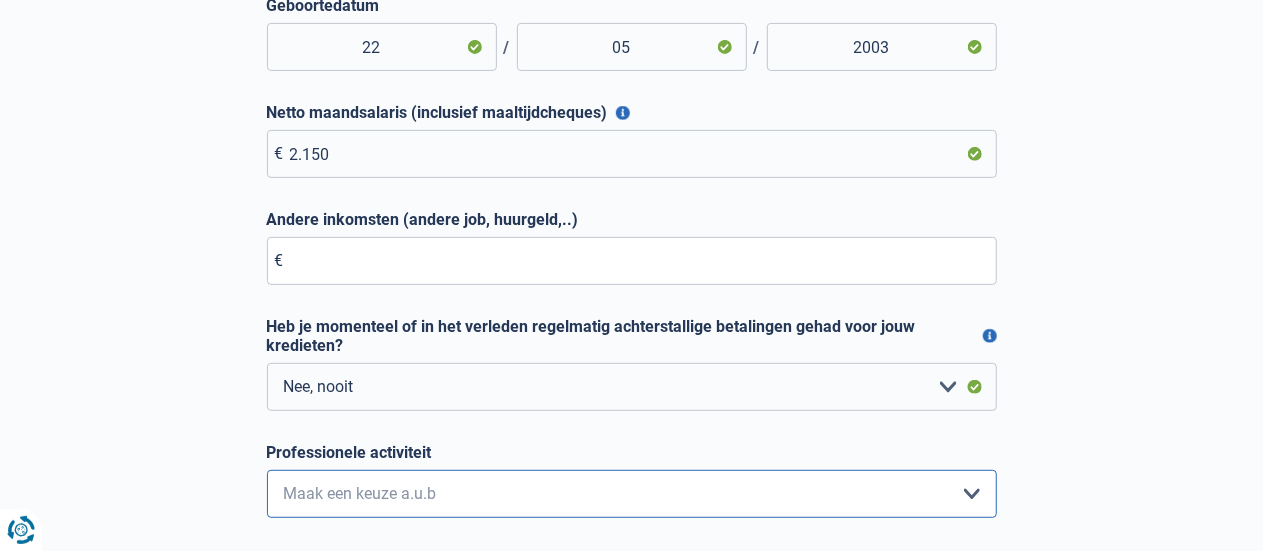 click on "Bediende Arbeider Ambtenaar Zelfstandige Bedrijfsleider Gepensioneerde Vrij beroep Werkloos Blijvend invalide Tijdelijke Mutualiteit Maatschappij Student Rentenier Zonder beroep
Maak een keuze a.u.b" at bounding box center [632, 494] 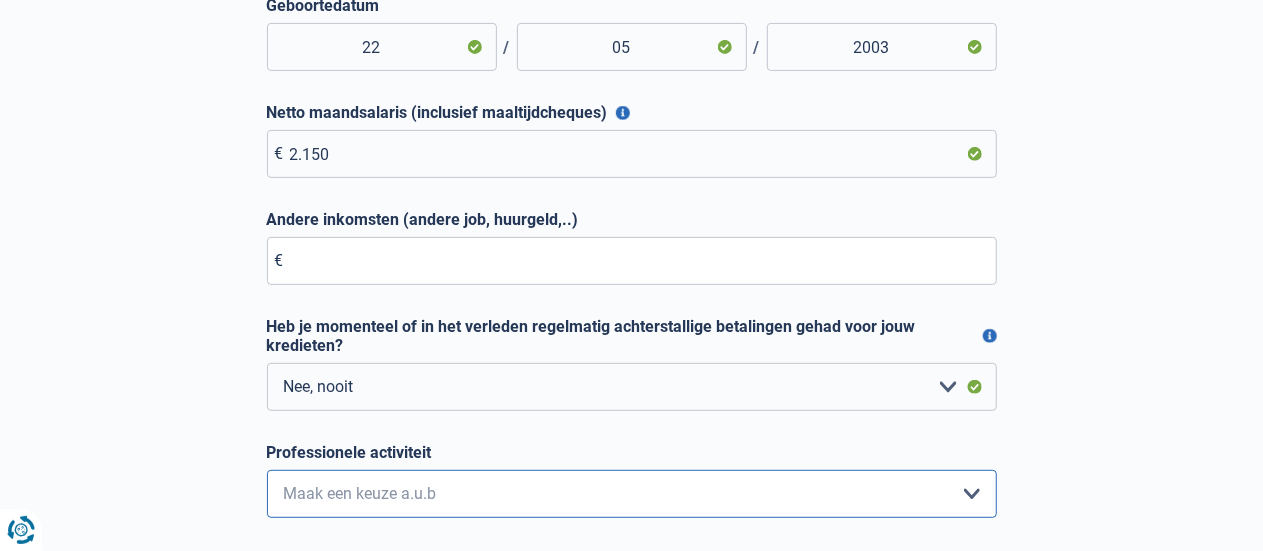 select on "privateEmployee" 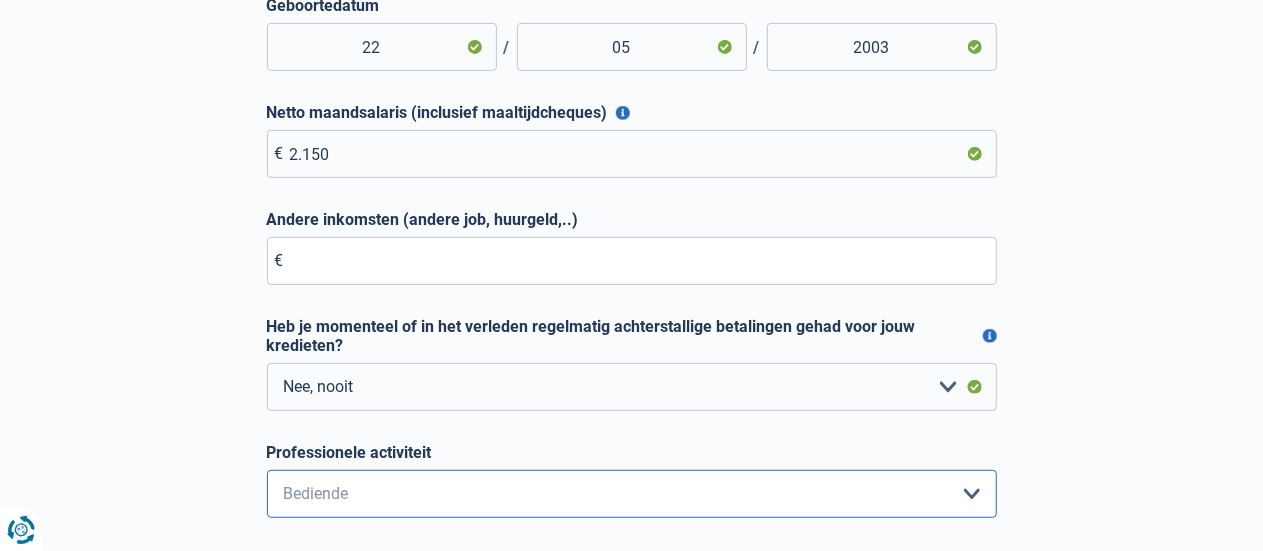click on "Bediende Arbeider Ambtenaar Zelfstandige Bedrijfsleider Gepensioneerde Vrij beroep Werkloos Blijvend invalide Tijdelijke Mutualiteit Maatschappij Student Rentenier Zonder beroep
Maak een keuze a.u.b" at bounding box center (632, 494) 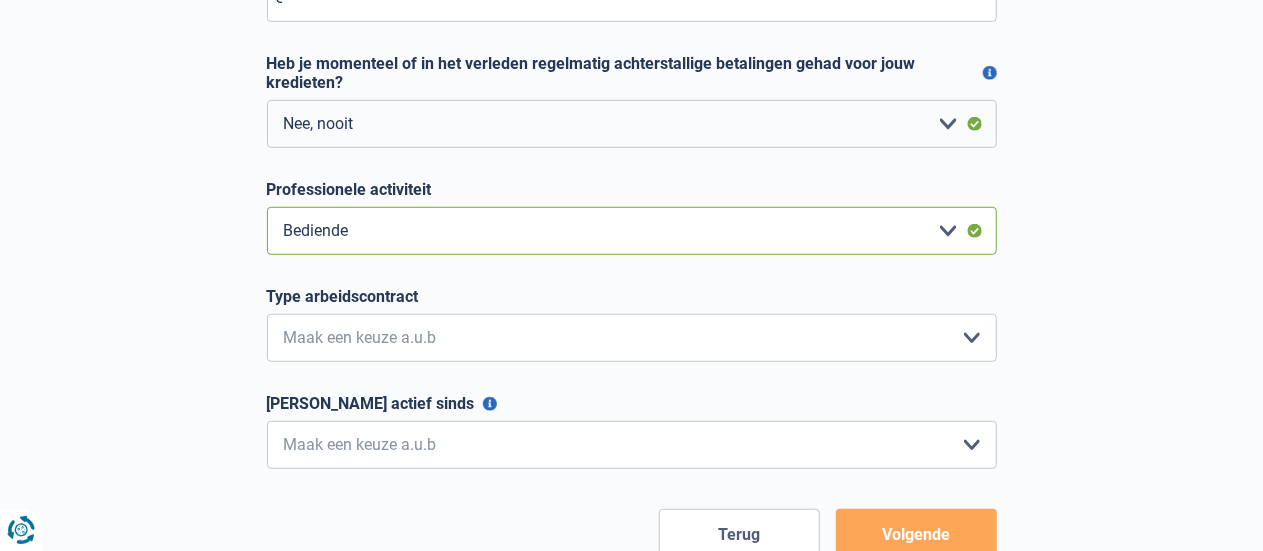 scroll, scrollTop: 603, scrollLeft: 0, axis: vertical 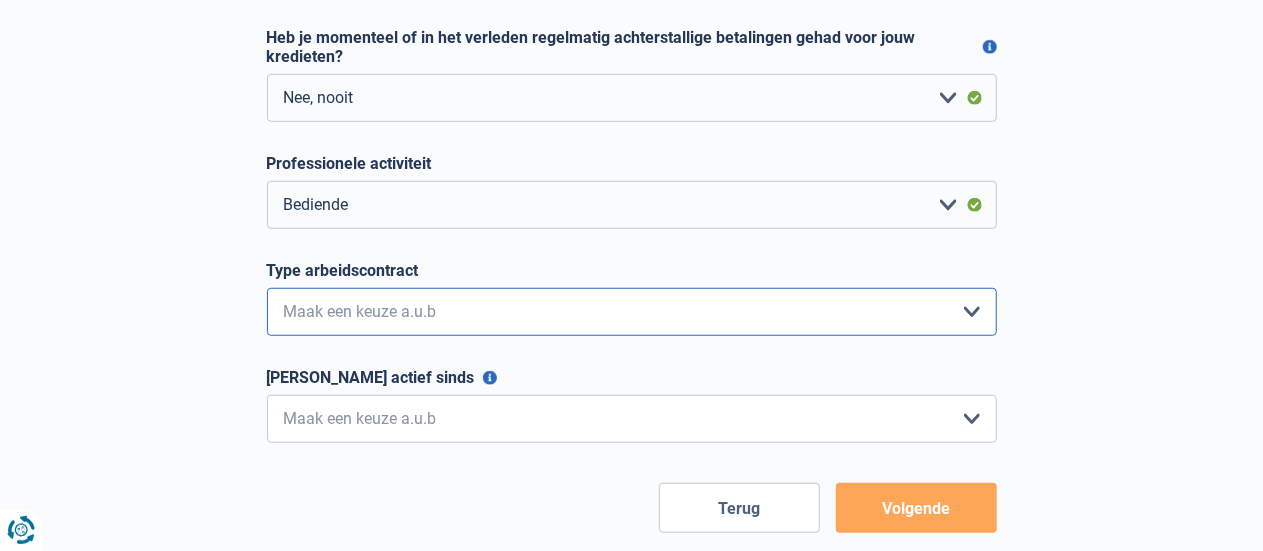 click on "Interimcontract Arbeidsovereenkomst van onbepaalde duur Arbeidsovereenkomst van bepaalde duur
Maak een keuze a.u.b" at bounding box center [632, 312] 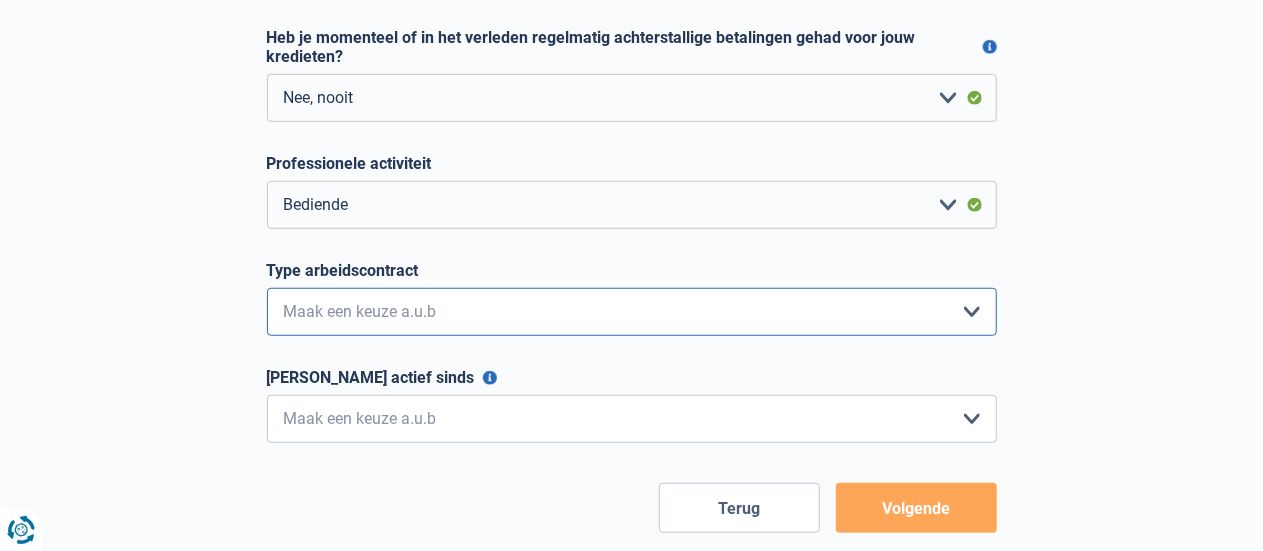select on "permanent" 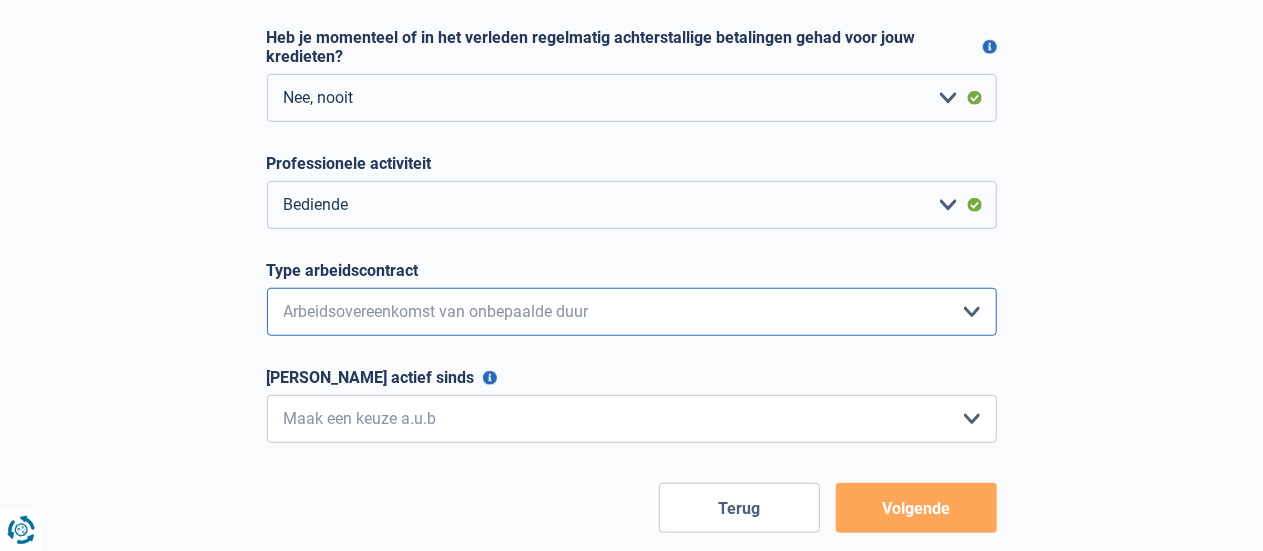 click on "Interimcontract Arbeidsovereenkomst van onbepaalde duur Arbeidsovereenkomst van bepaalde duur
Maak een keuze a.u.b" at bounding box center (632, 312) 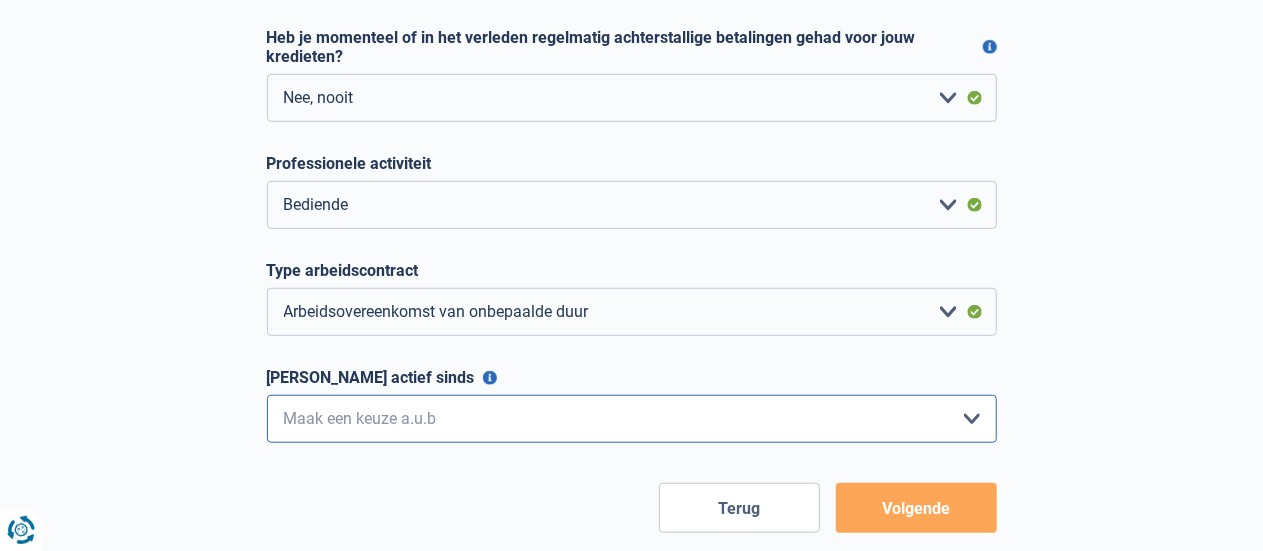 click on "< 6 maanden 6 - 12 maanden 12 - 24 maanden 24 - 36 maanden > 36 maanden
Maak een keuze a.u.b" at bounding box center [632, 419] 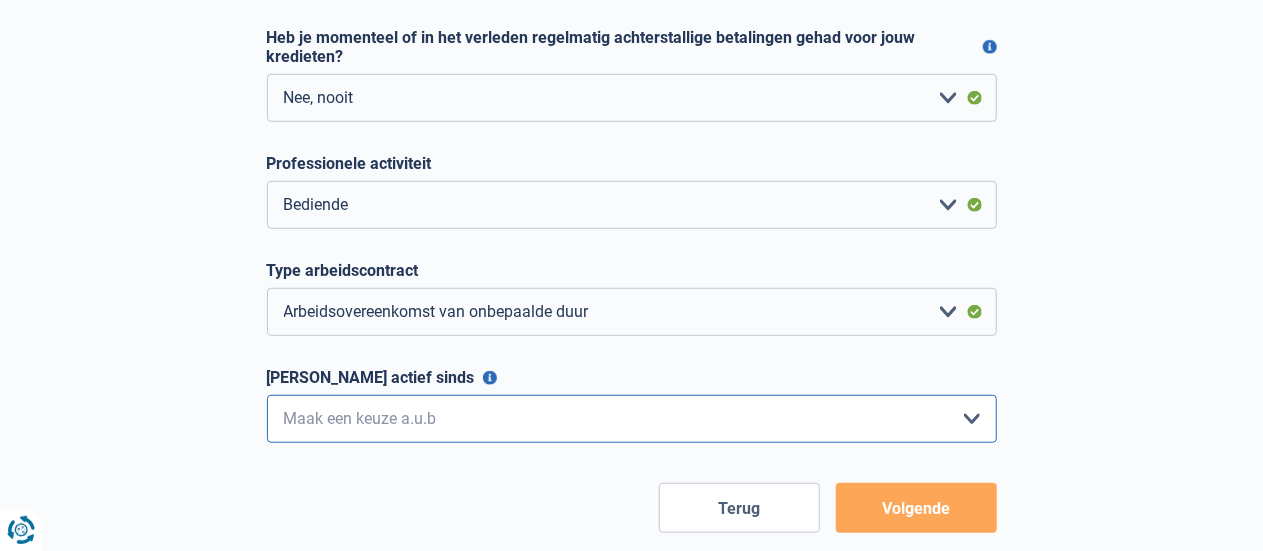 select on "less6" 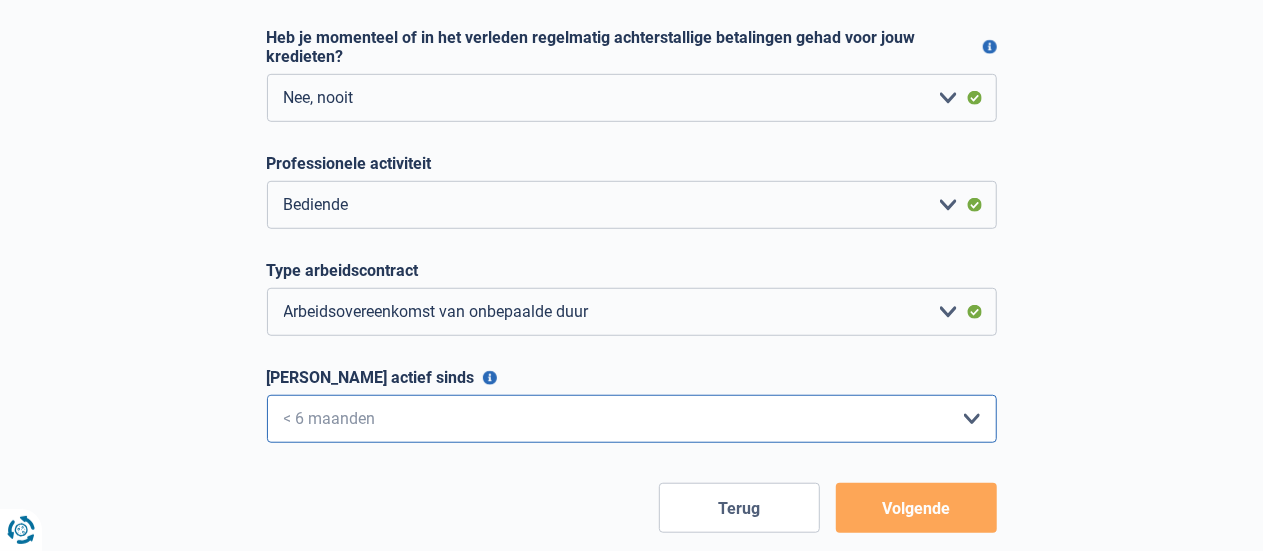 click on "< 6 maanden 6 - 12 maanden 12 - 24 maanden 24 - 36 maanden > 36 maanden
Maak een keuze a.u.b" at bounding box center [632, 419] 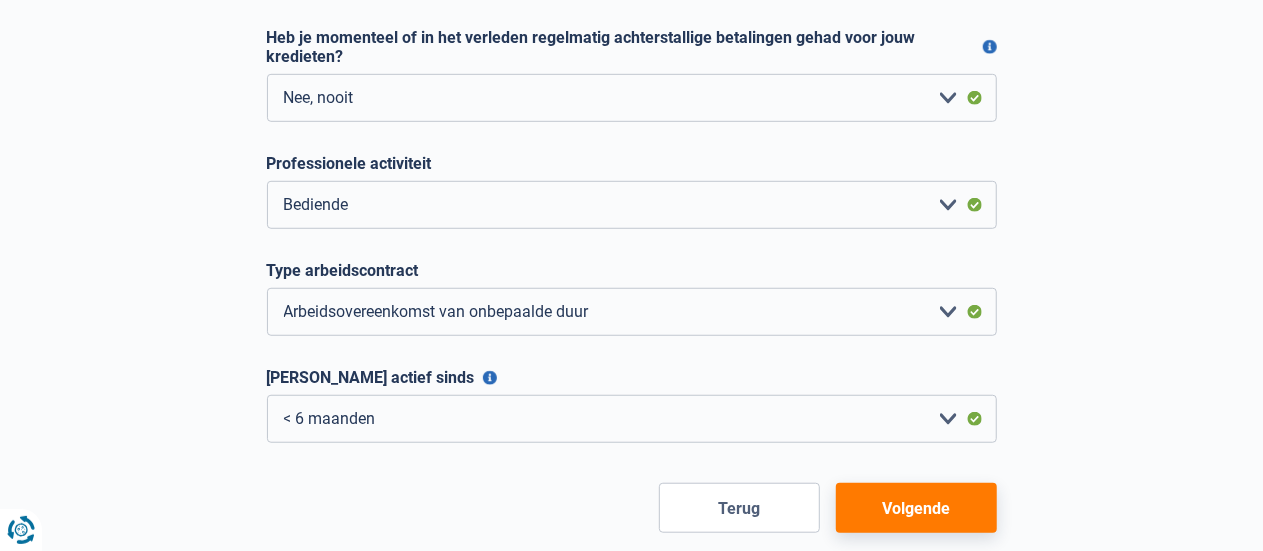 click on "Volgende" at bounding box center (916, 508) 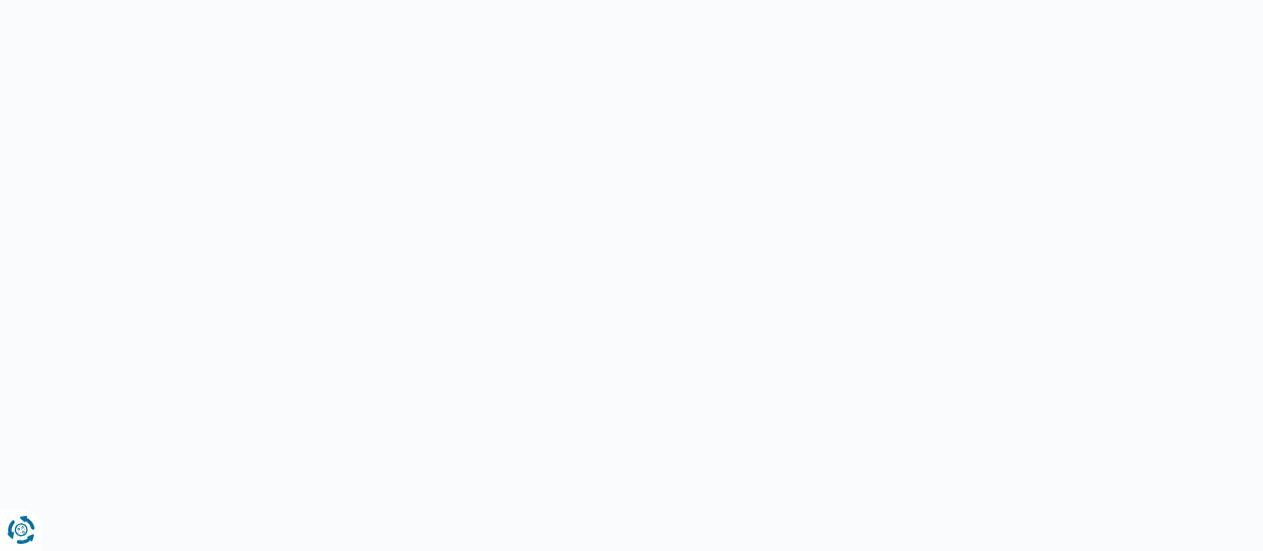 scroll, scrollTop: 0, scrollLeft: 0, axis: both 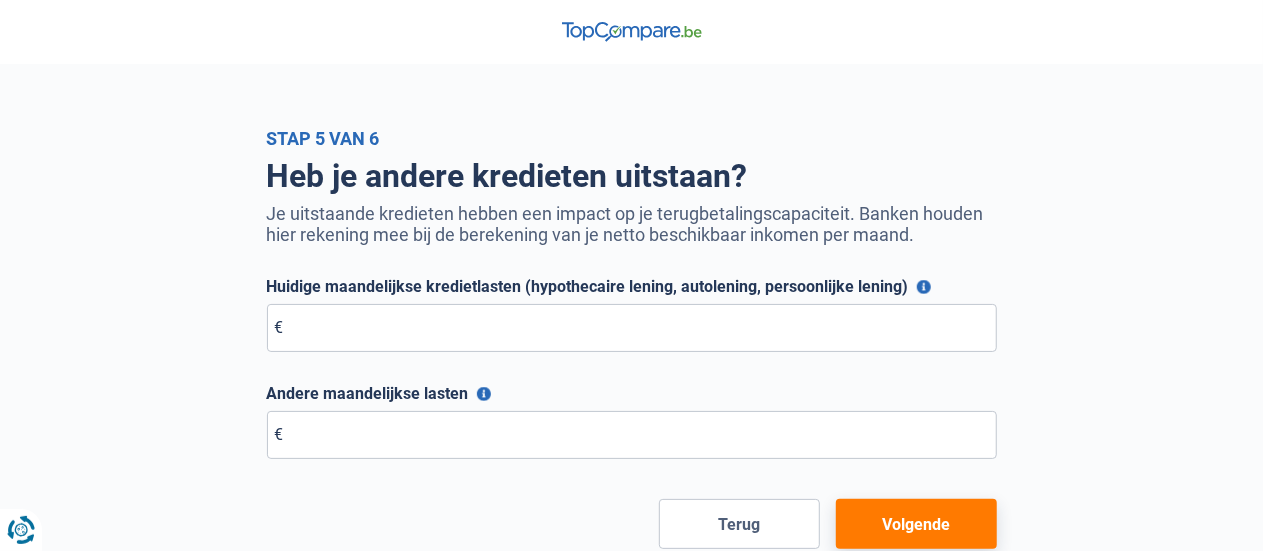 click on "Volgende" at bounding box center [916, 524] 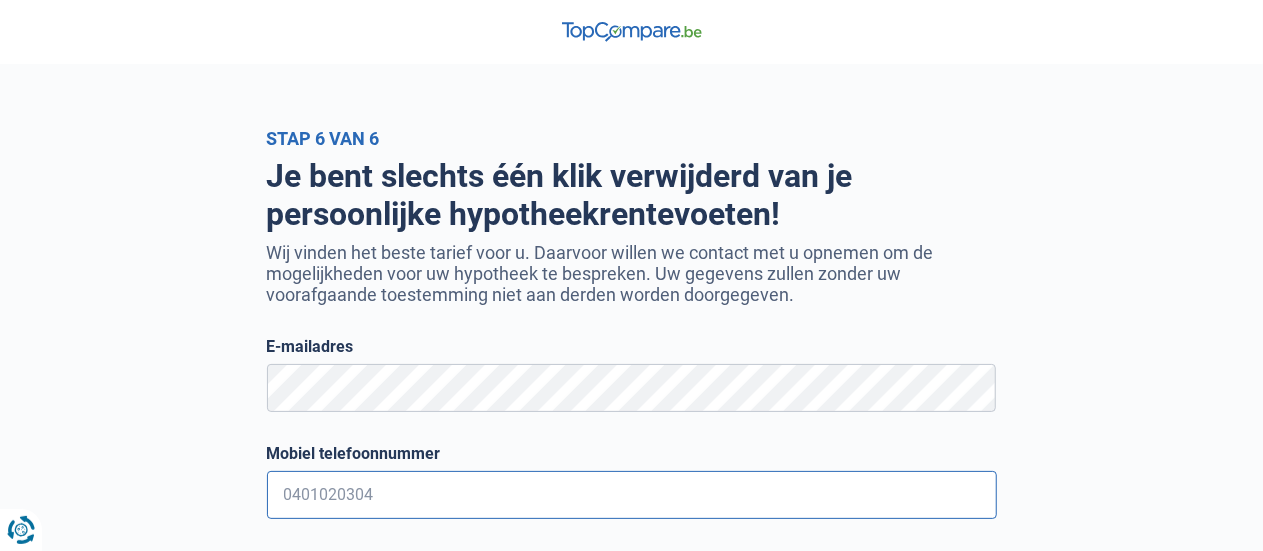 click on "Mobiel telefoonnummer" at bounding box center [632, 495] 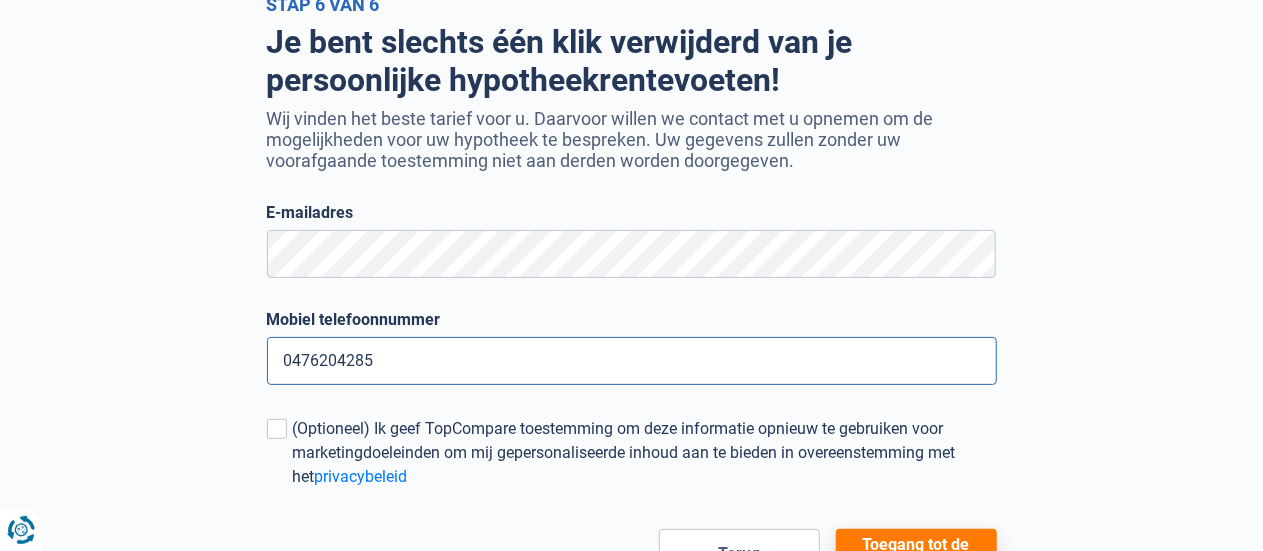 scroll, scrollTop: 197, scrollLeft: 0, axis: vertical 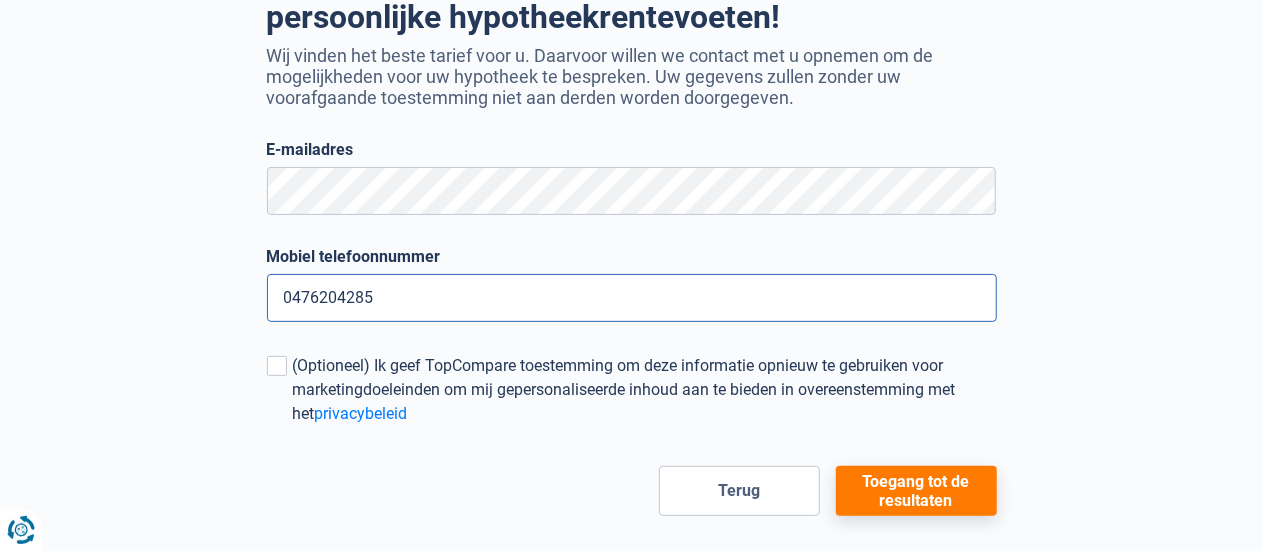 type on "0476204285" 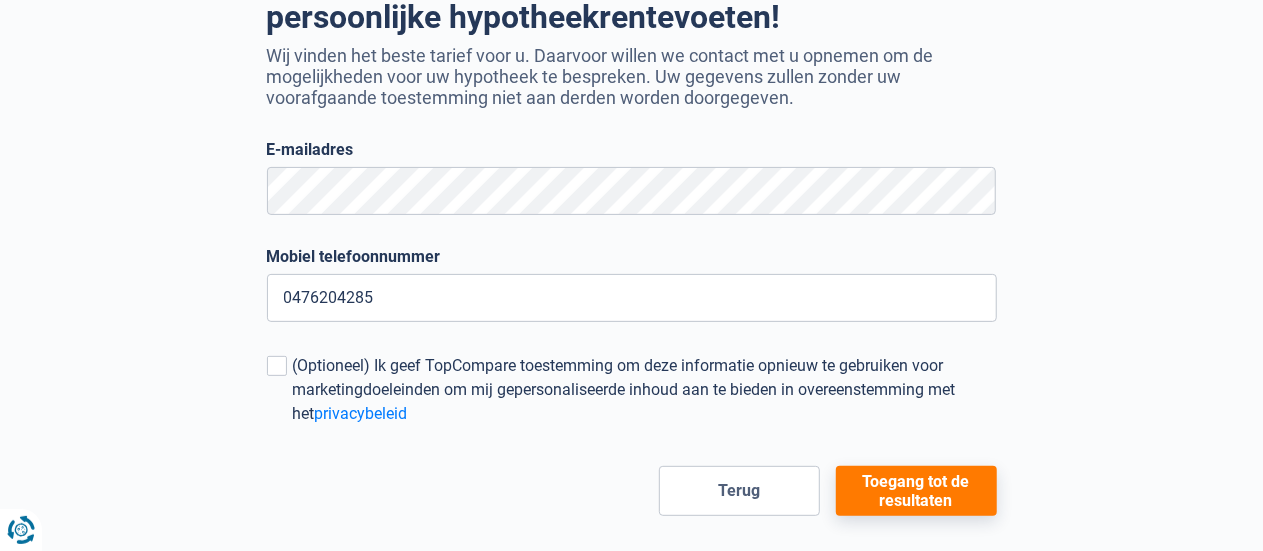 click on "Toegang tot de resultaten" at bounding box center [916, 491] 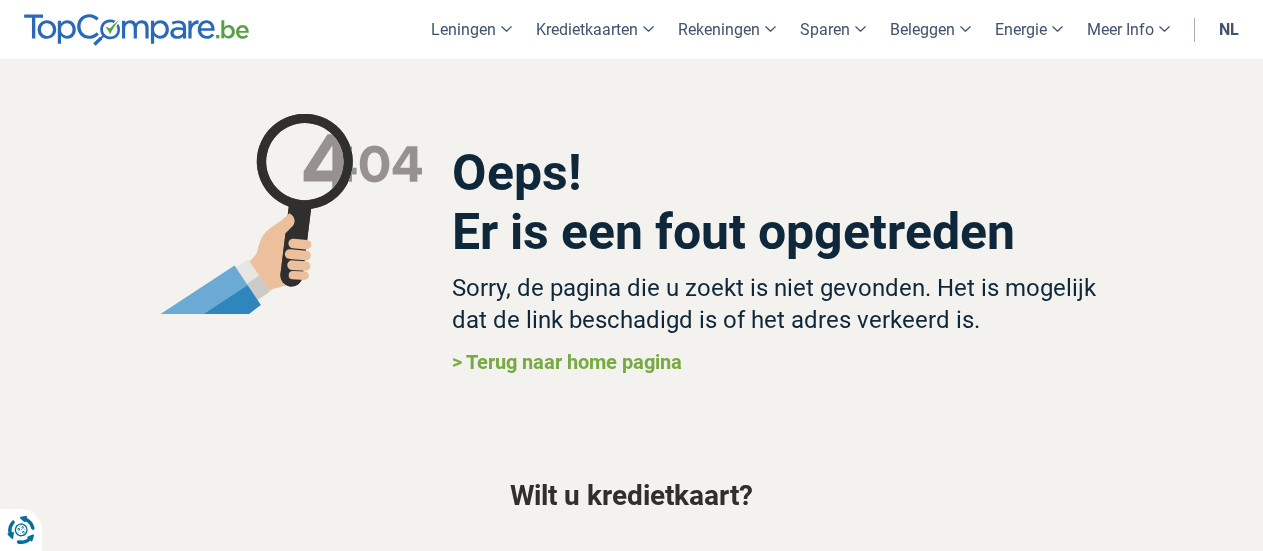 scroll, scrollTop: 0, scrollLeft: 0, axis: both 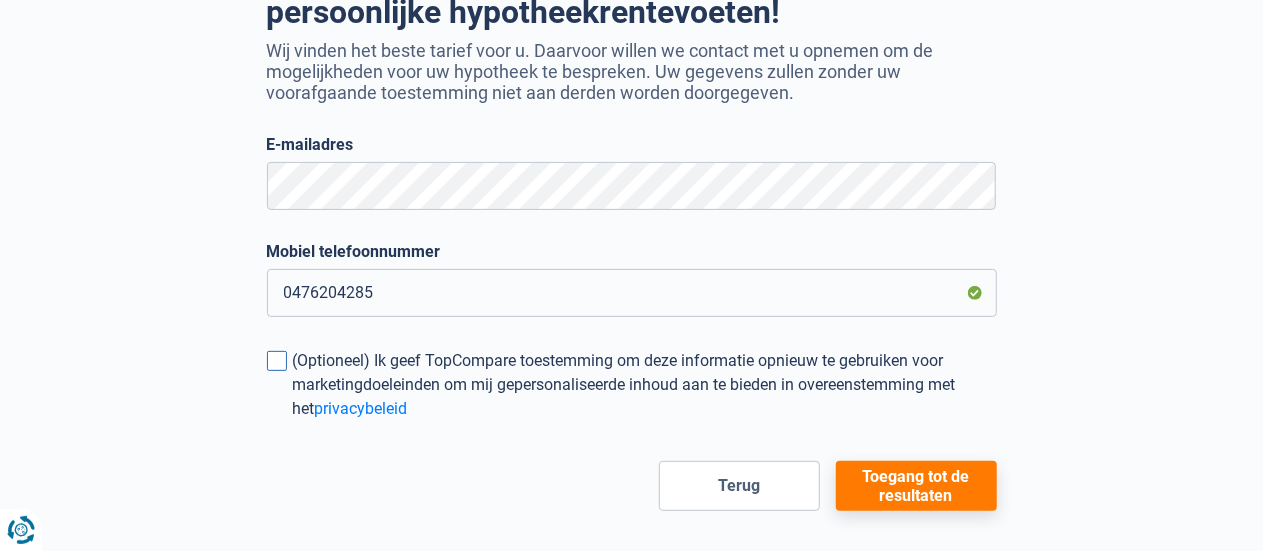 click at bounding box center [277, 361] 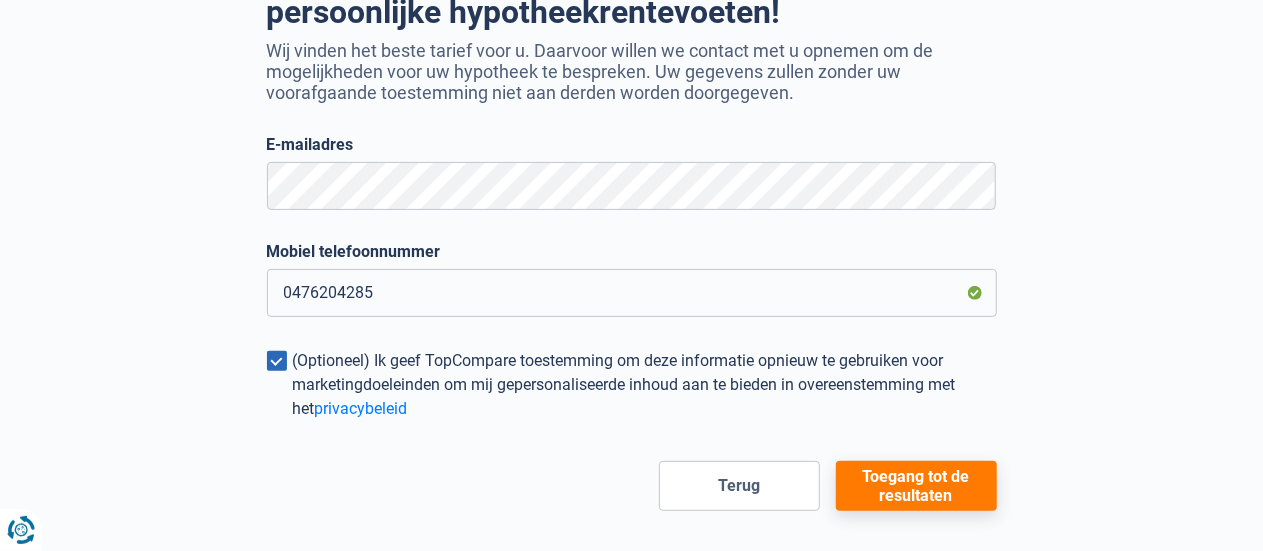click on "Toegang tot de resultaten" at bounding box center [916, 486] 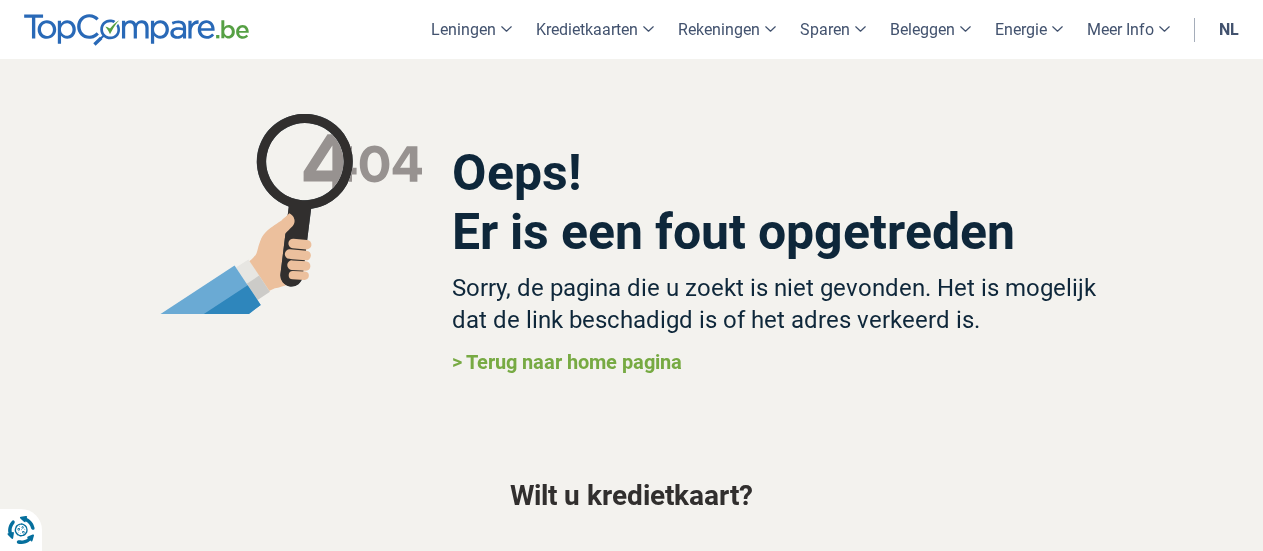 scroll, scrollTop: 0, scrollLeft: 0, axis: both 